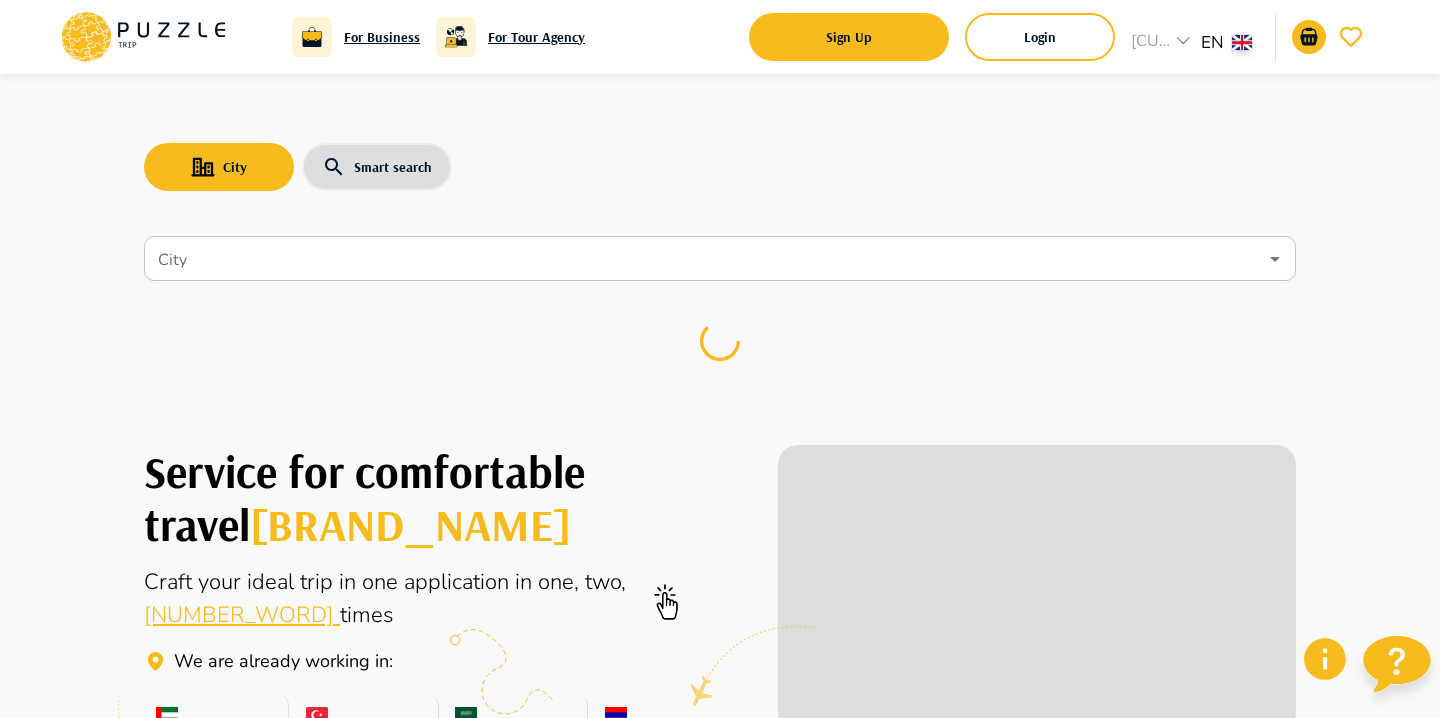 scroll, scrollTop: 0, scrollLeft: 0, axis: both 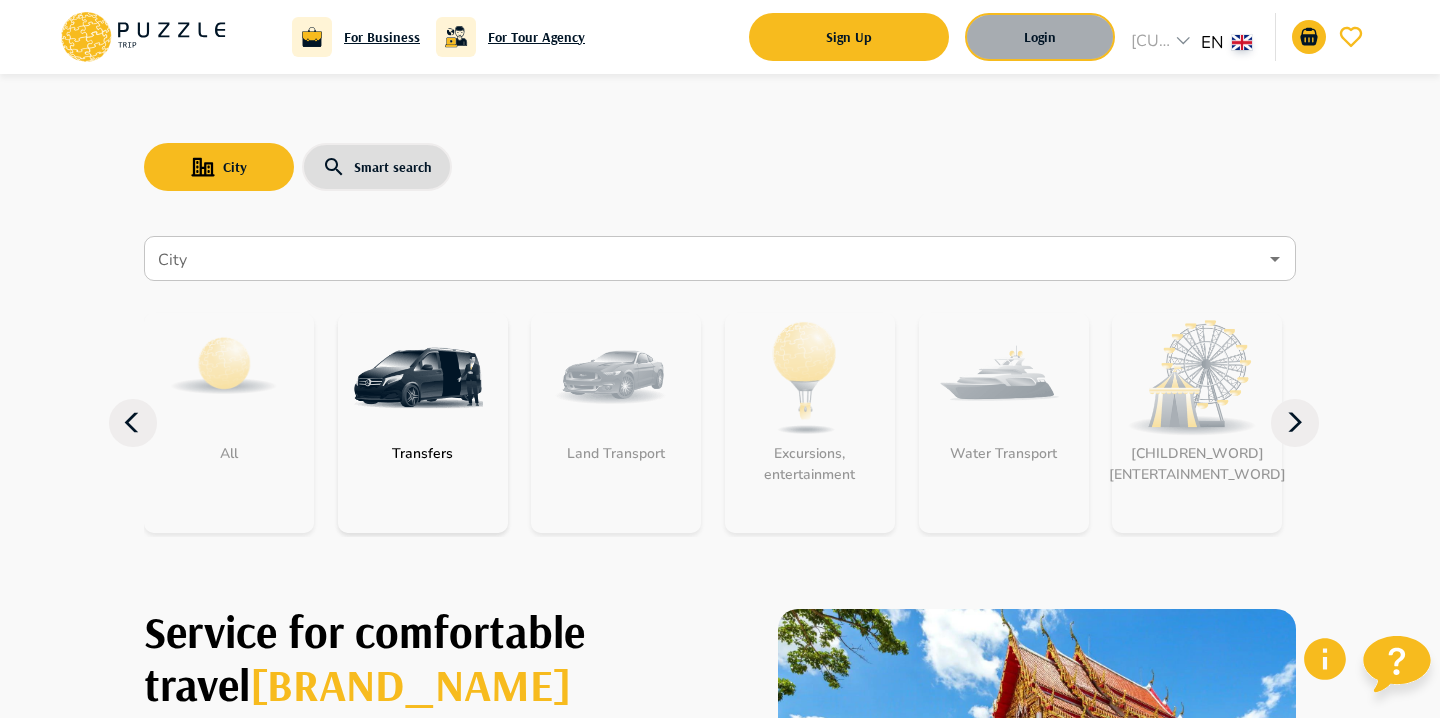 click on "Login" at bounding box center [1040, 37] 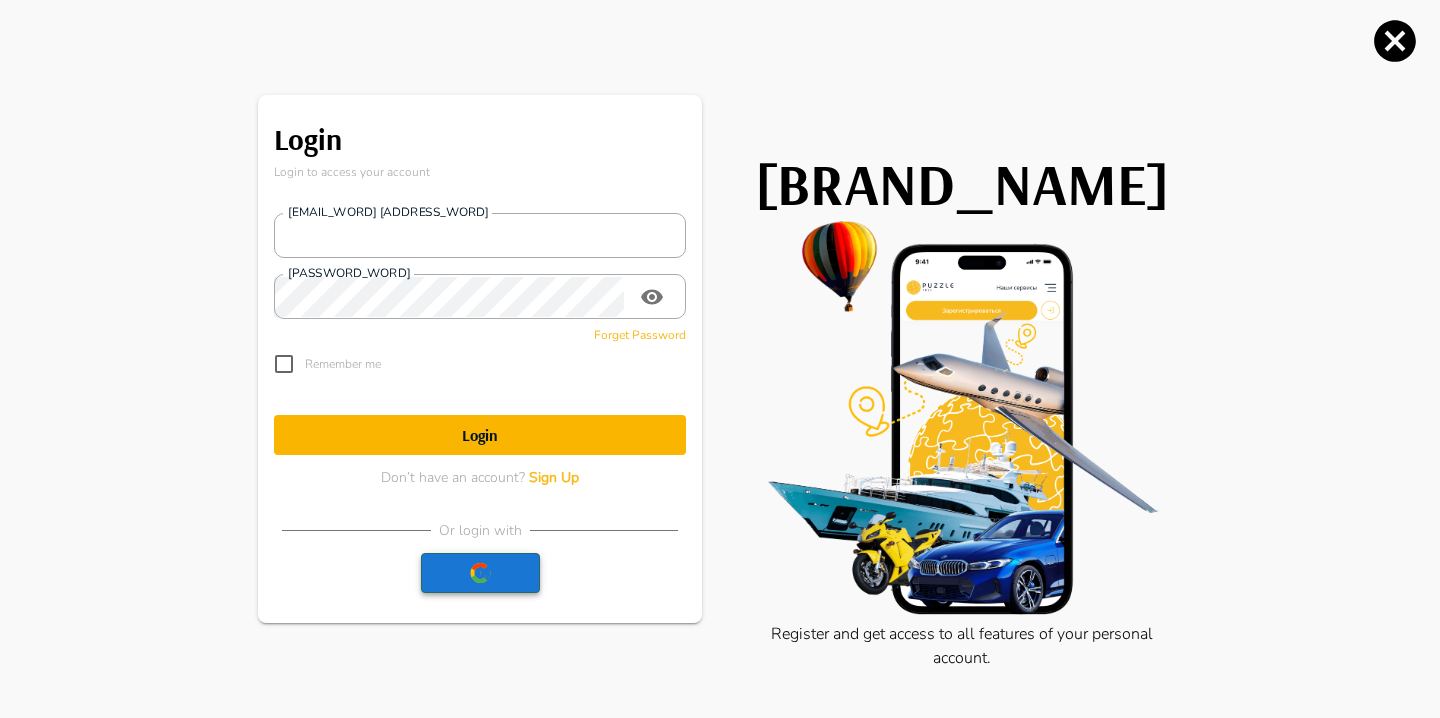 click at bounding box center [480, 573] 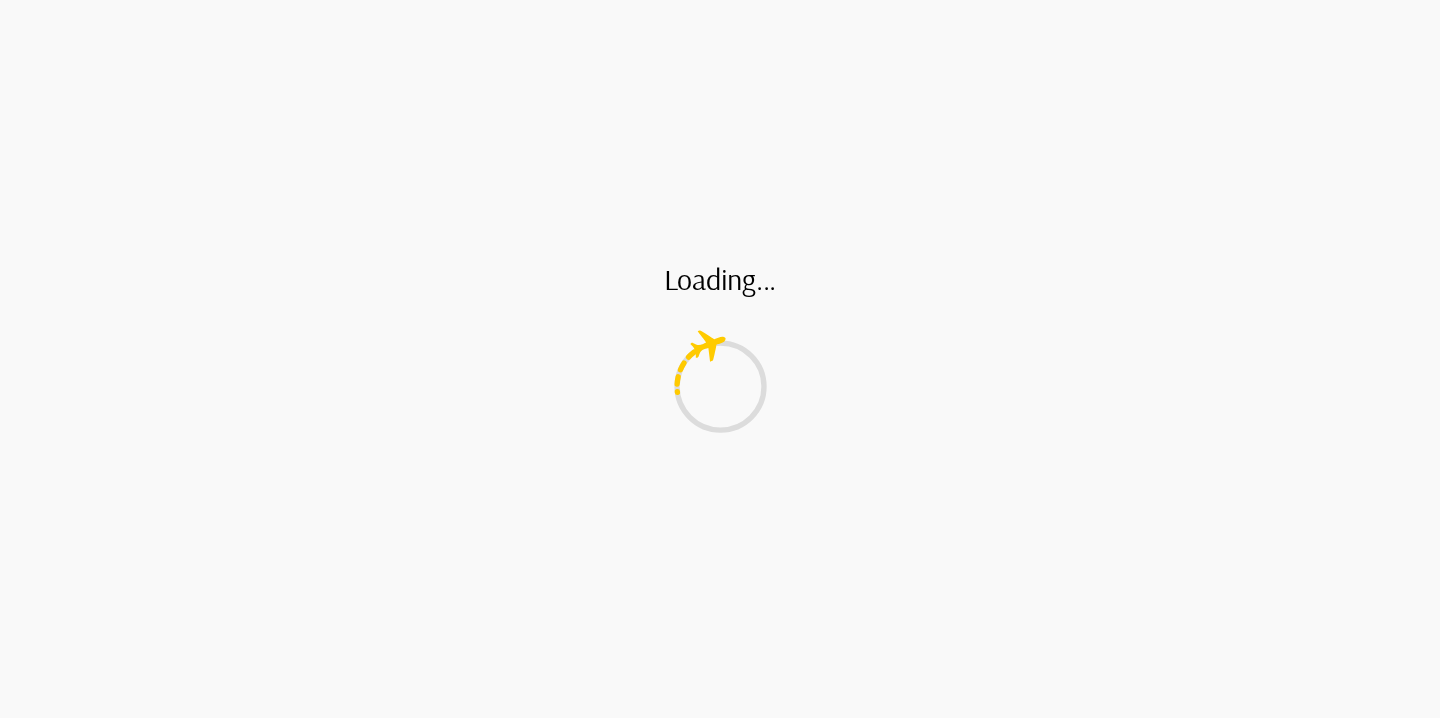 scroll, scrollTop: 0, scrollLeft: 0, axis: both 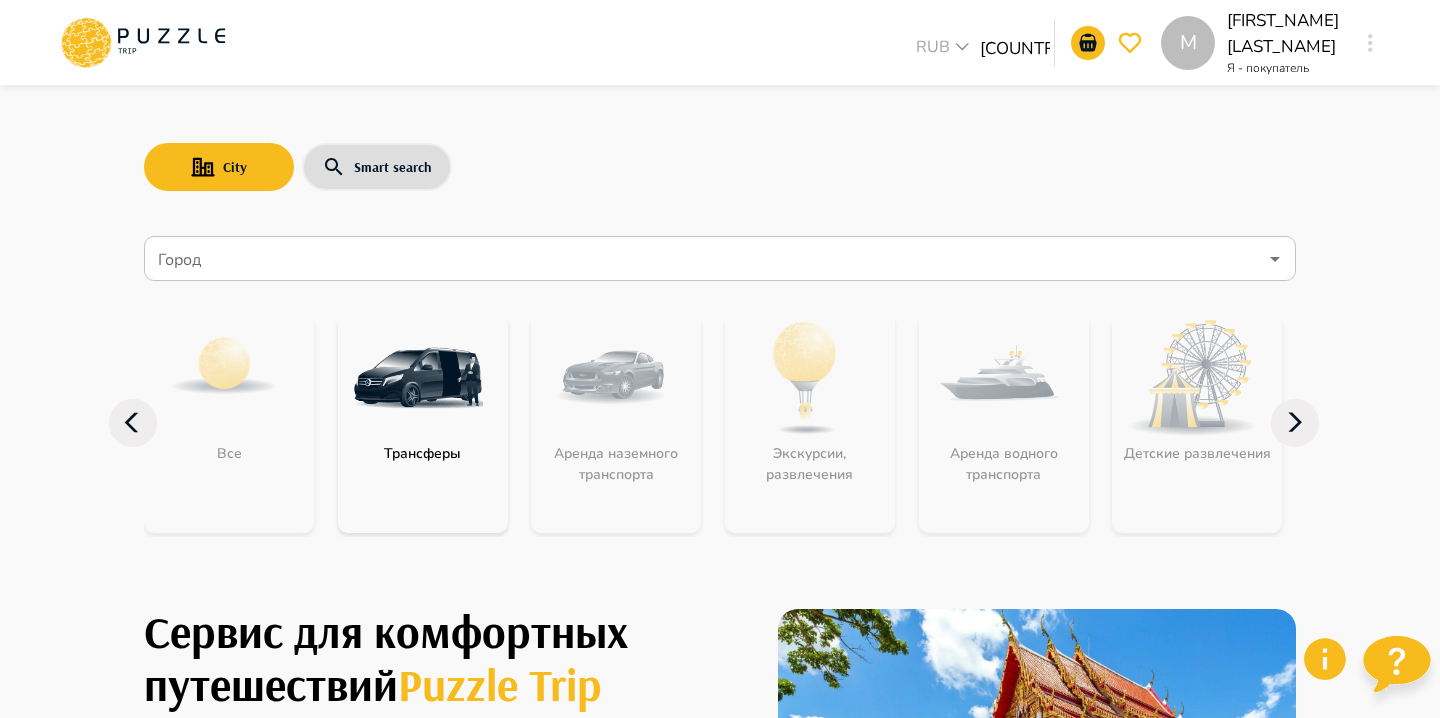 click at bounding box center [418, 378] 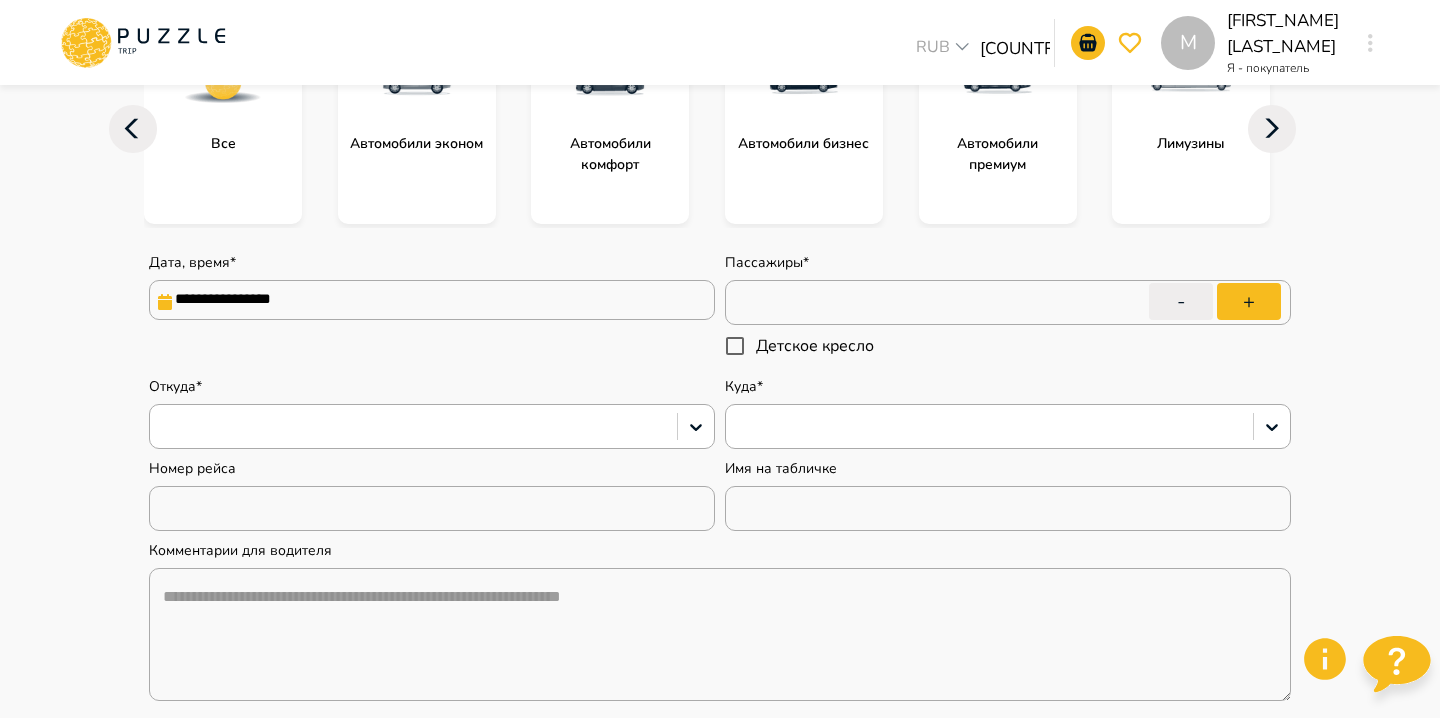 scroll, scrollTop: 334, scrollLeft: 0, axis: vertical 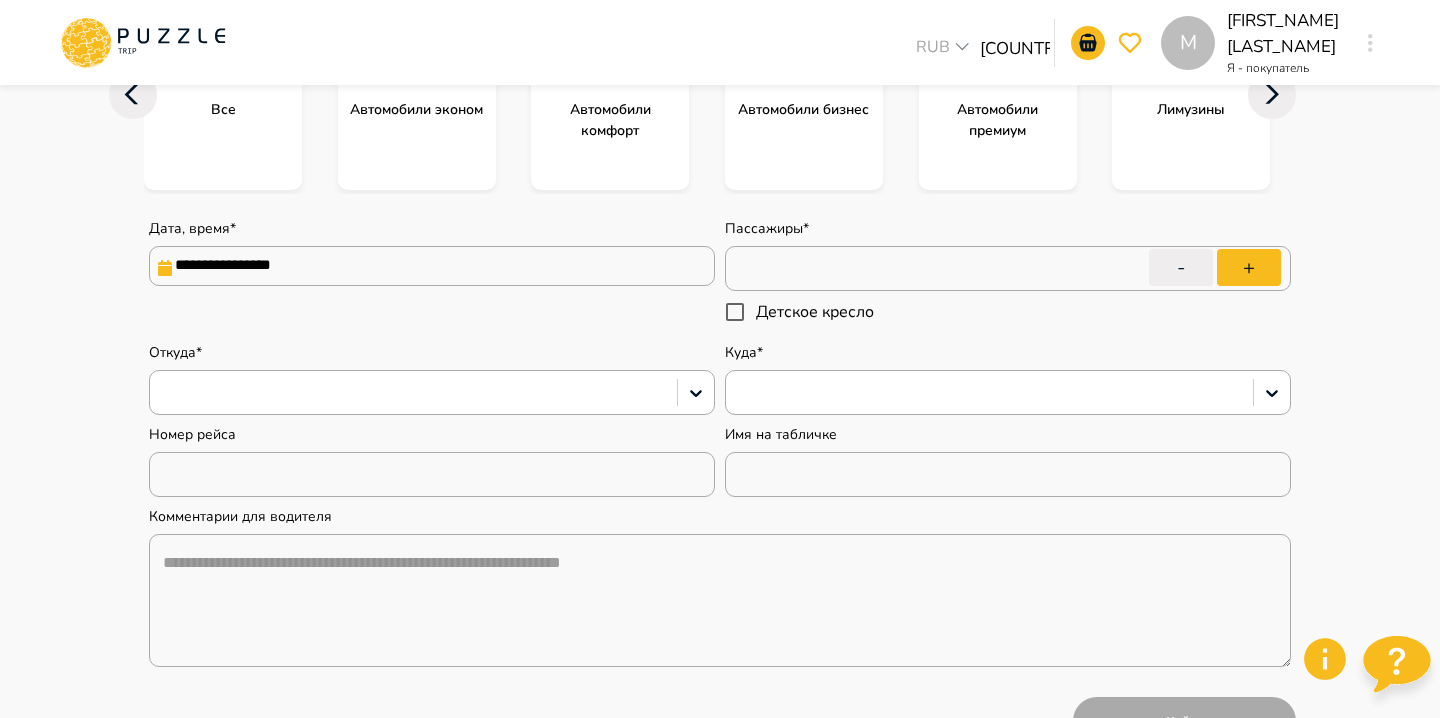 click on "**********" at bounding box center (432, 266) 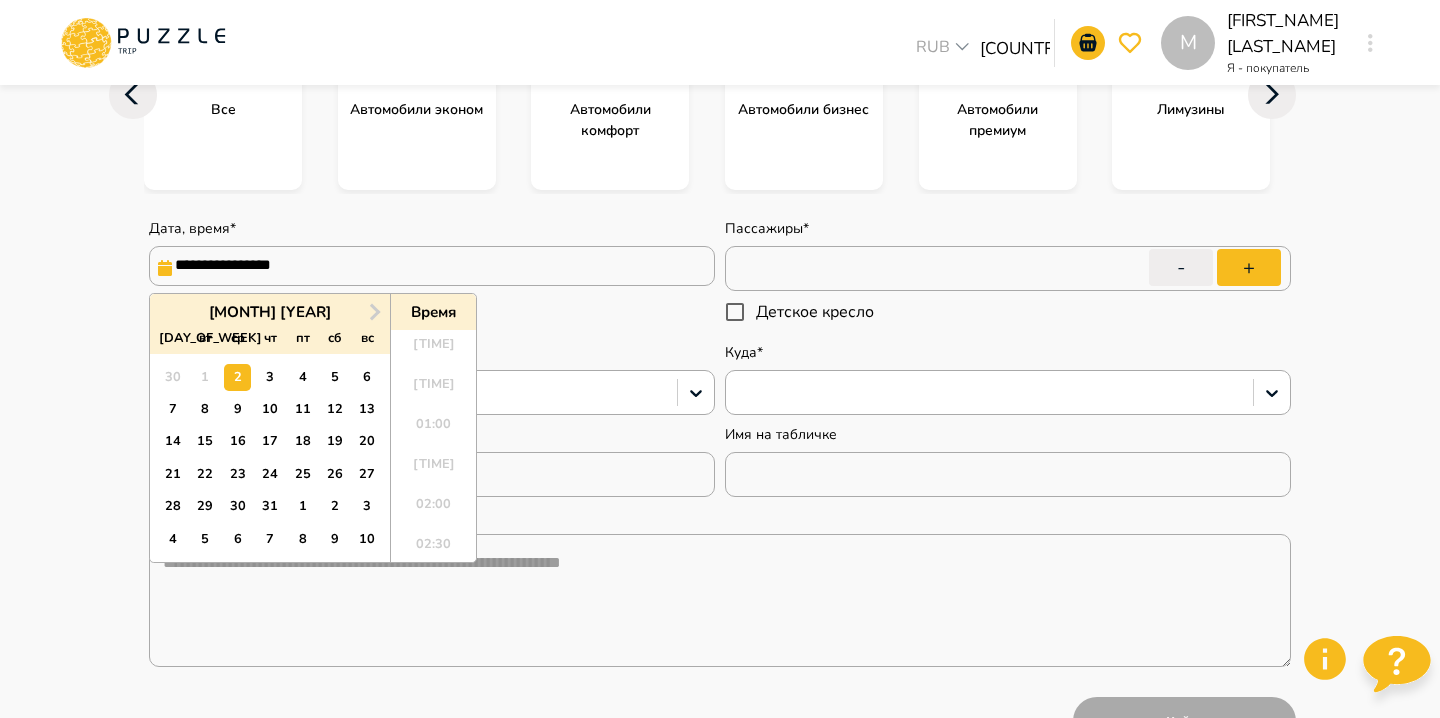 scroll, scrollTop: 1464, scrollLeft: 0, axis: vertical 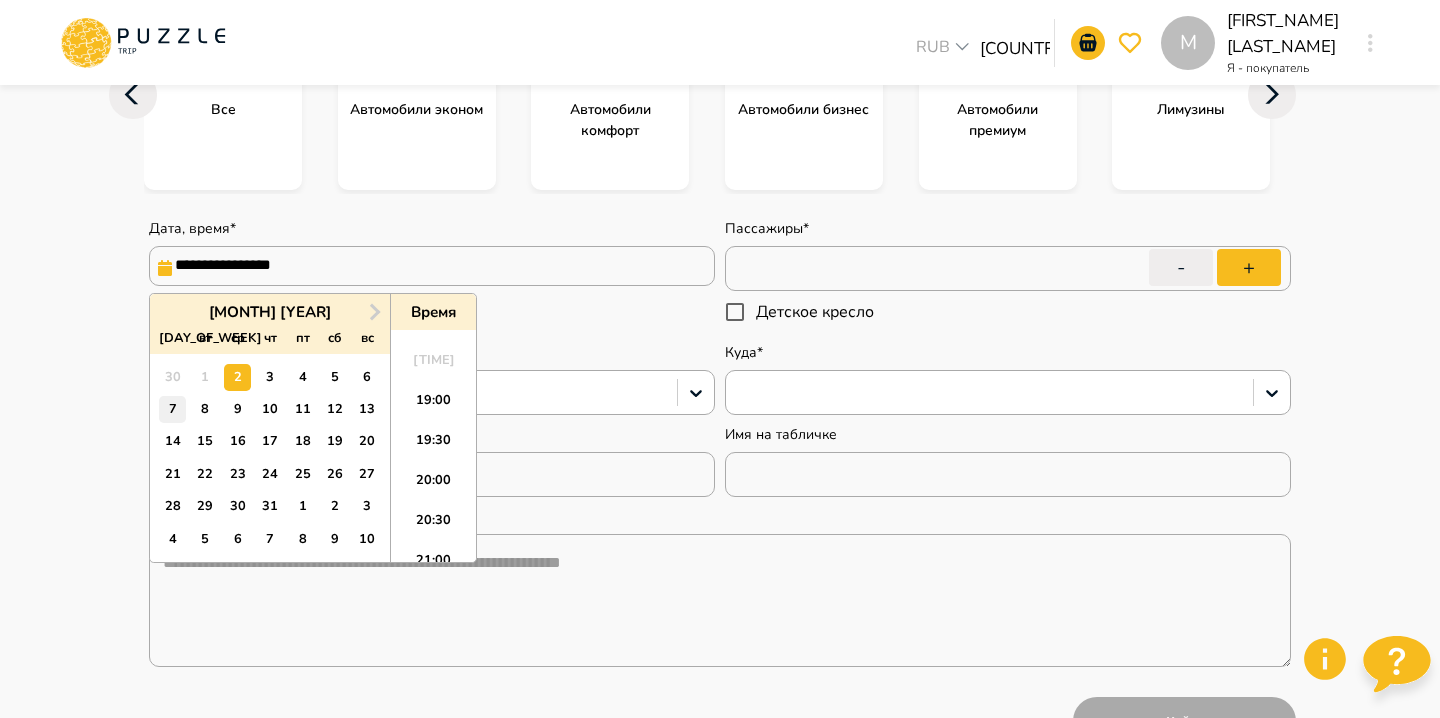 click on "7" at bounding box center (172, 409) 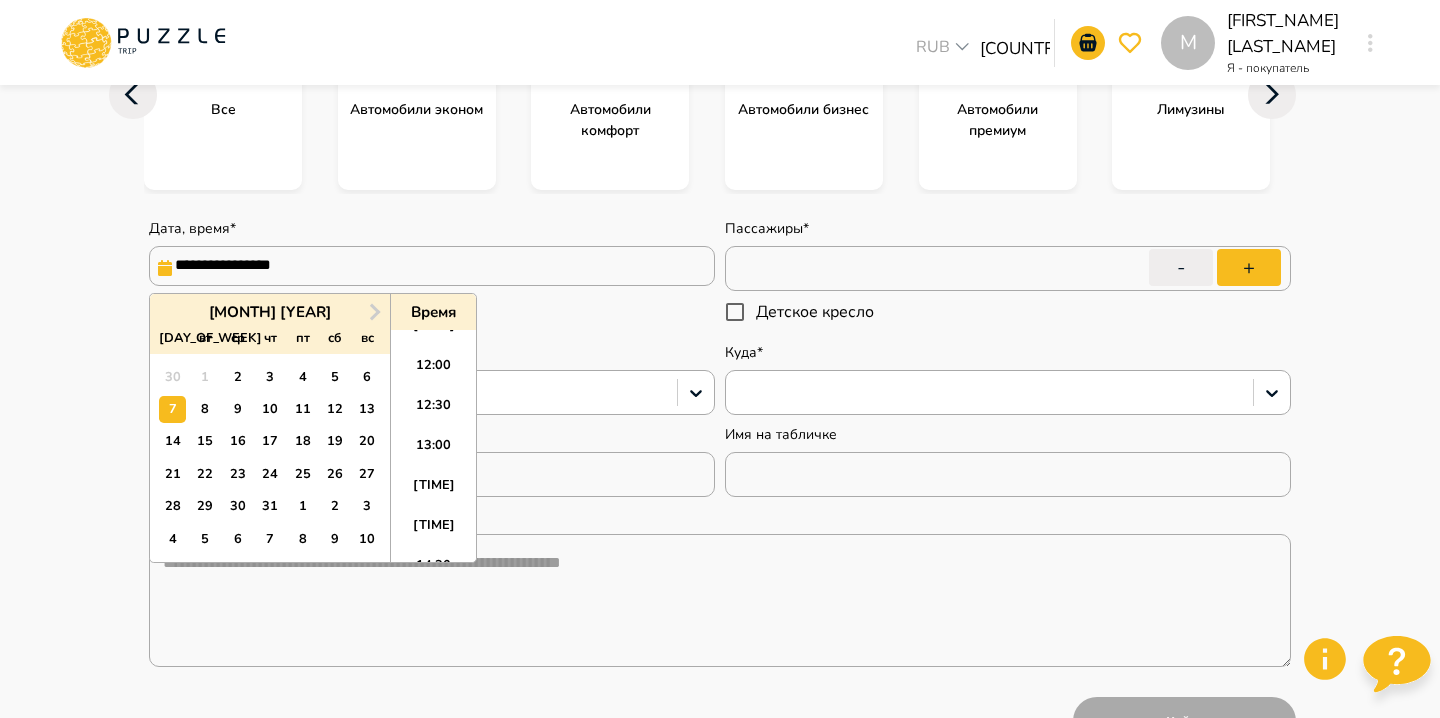scroll, scrollTop: 936, scrollLeft: 0, axis: vertical 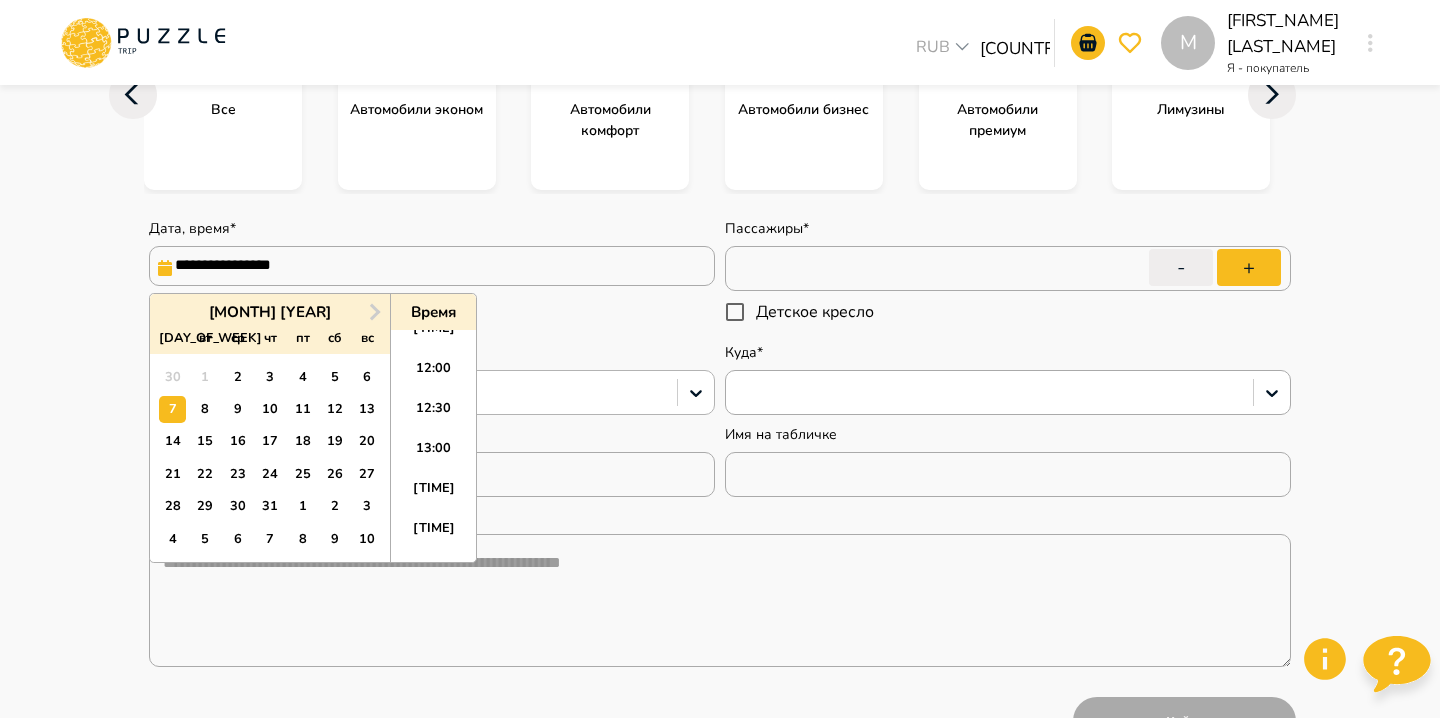 click on "12:00" at bounding box center (433, 374) 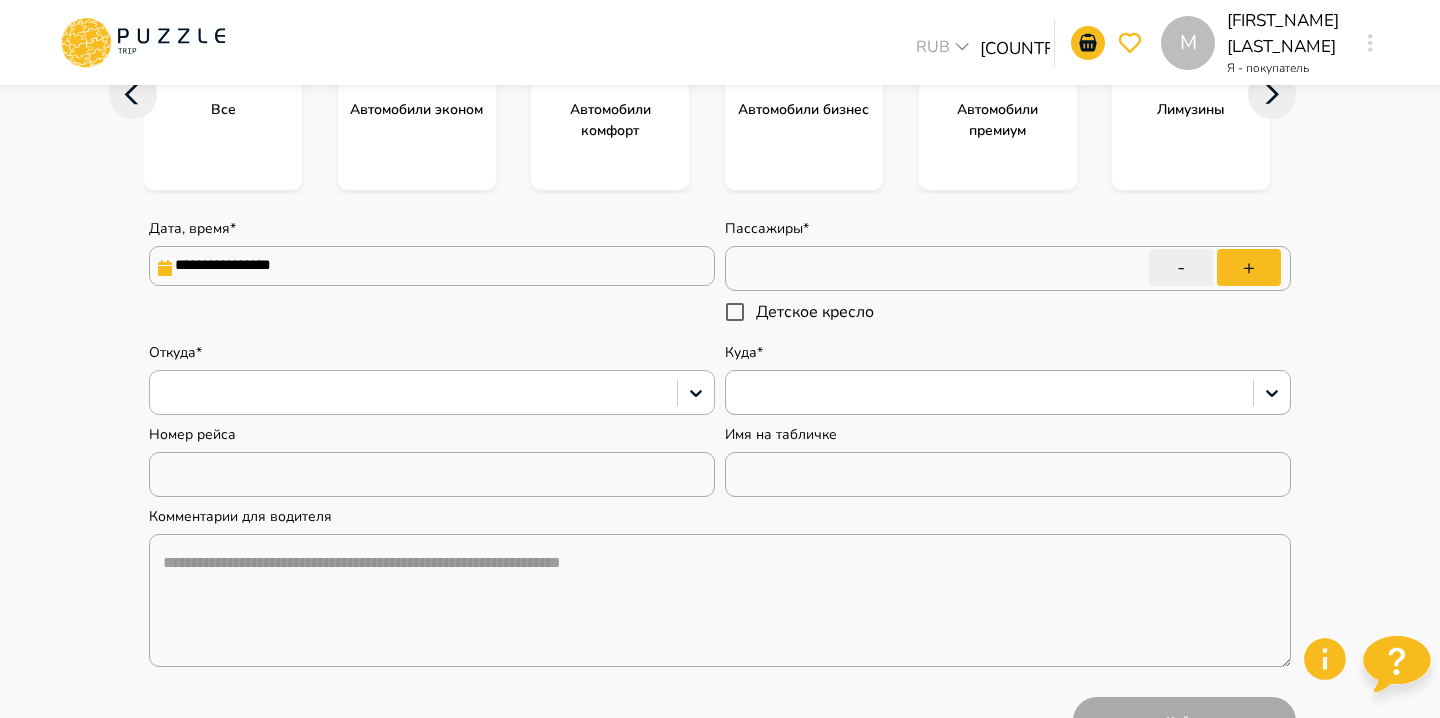 click at bounding box center [413, 393] 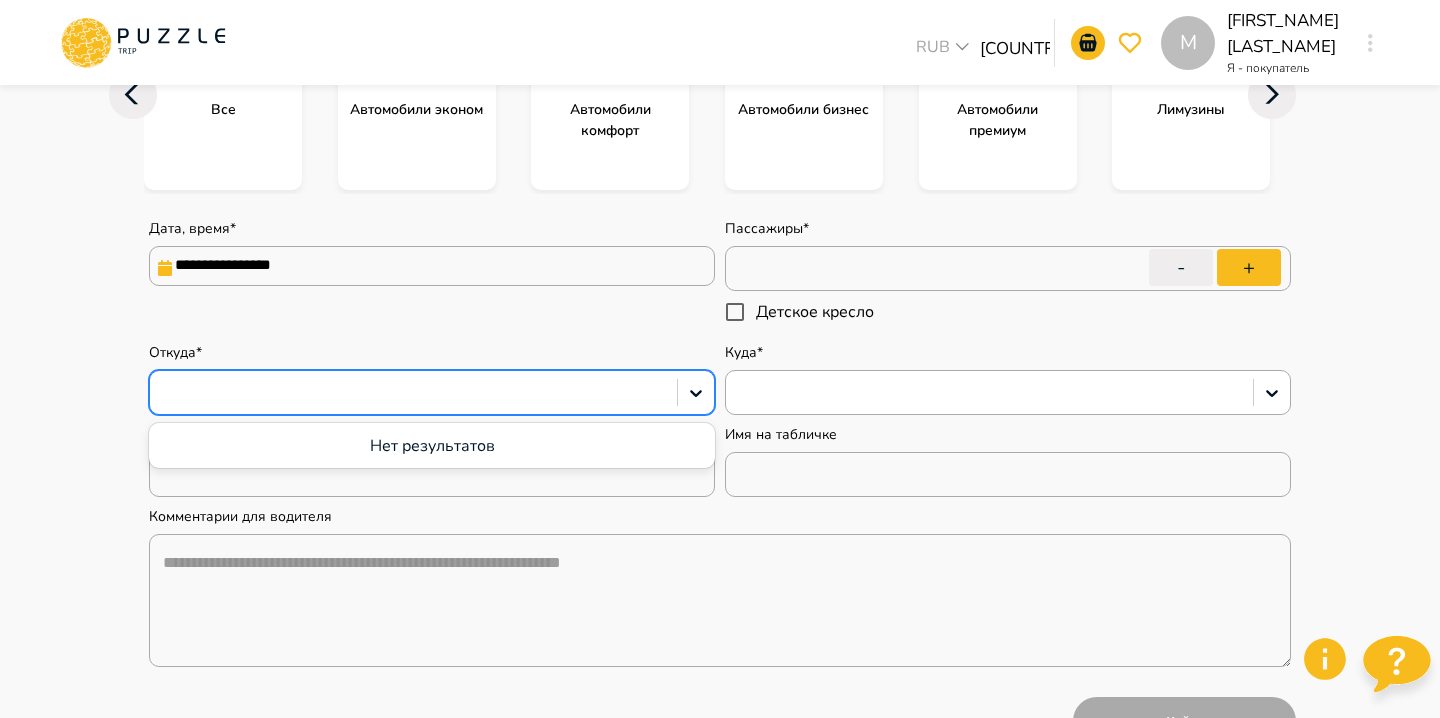 type on "*" 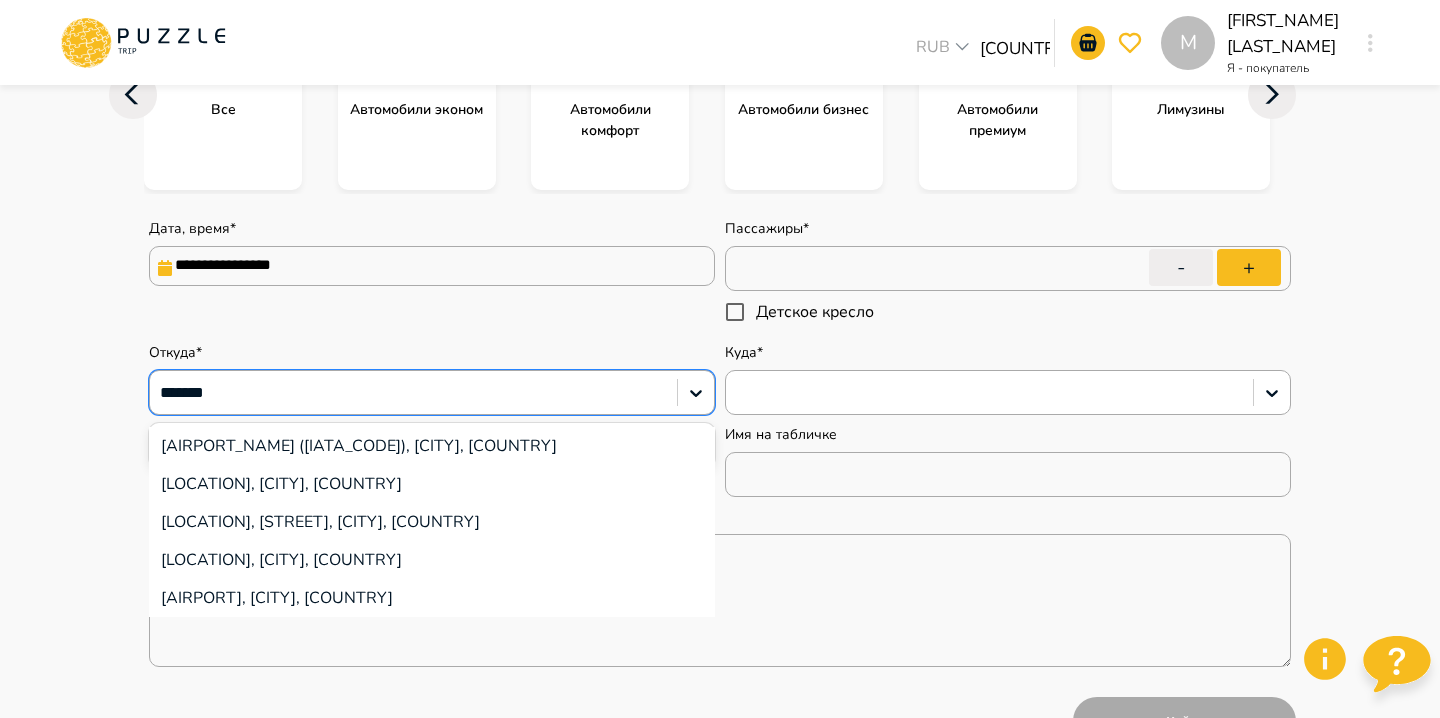 click on "[AIRPORT_NAME] ([IATA_CODE]), [CITY], [COUNTRY]" at bounding box center [432, 446] 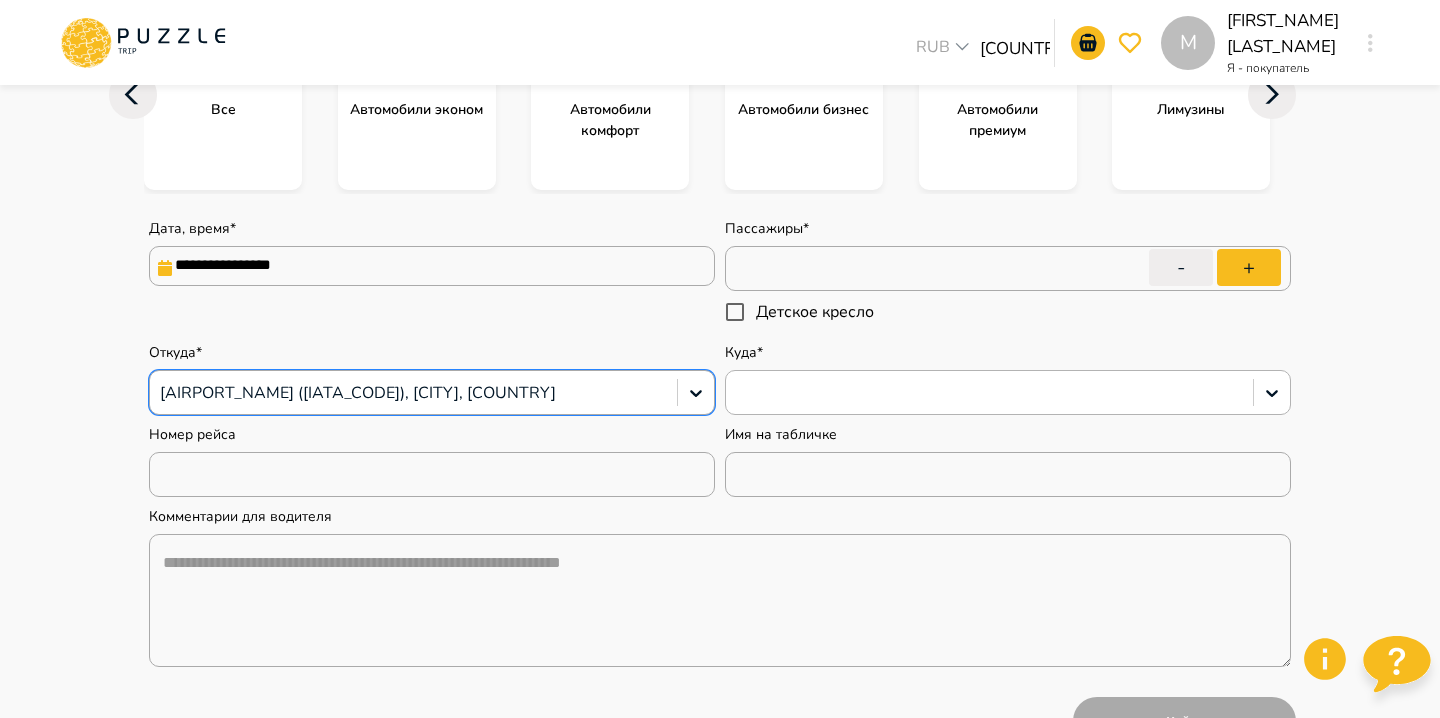 click at bounding box center (989, 393) 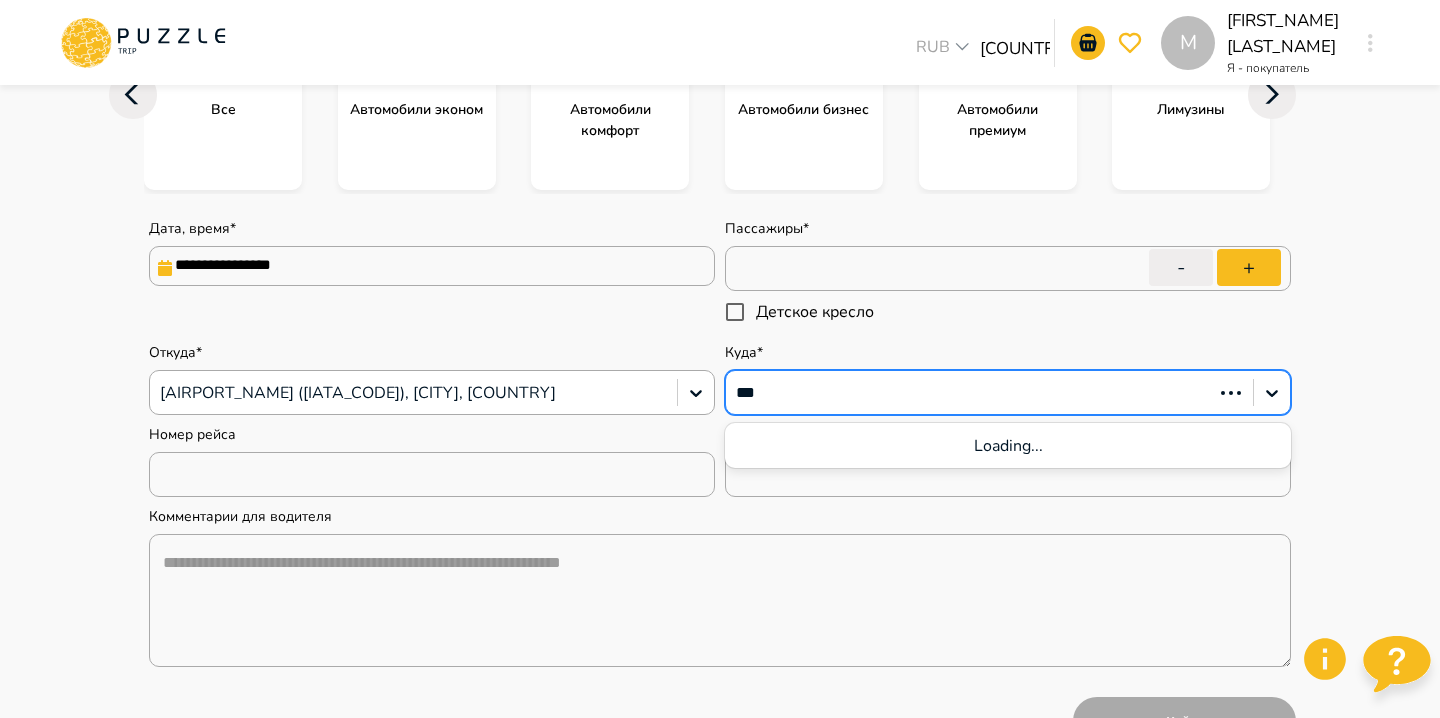 type on "****" 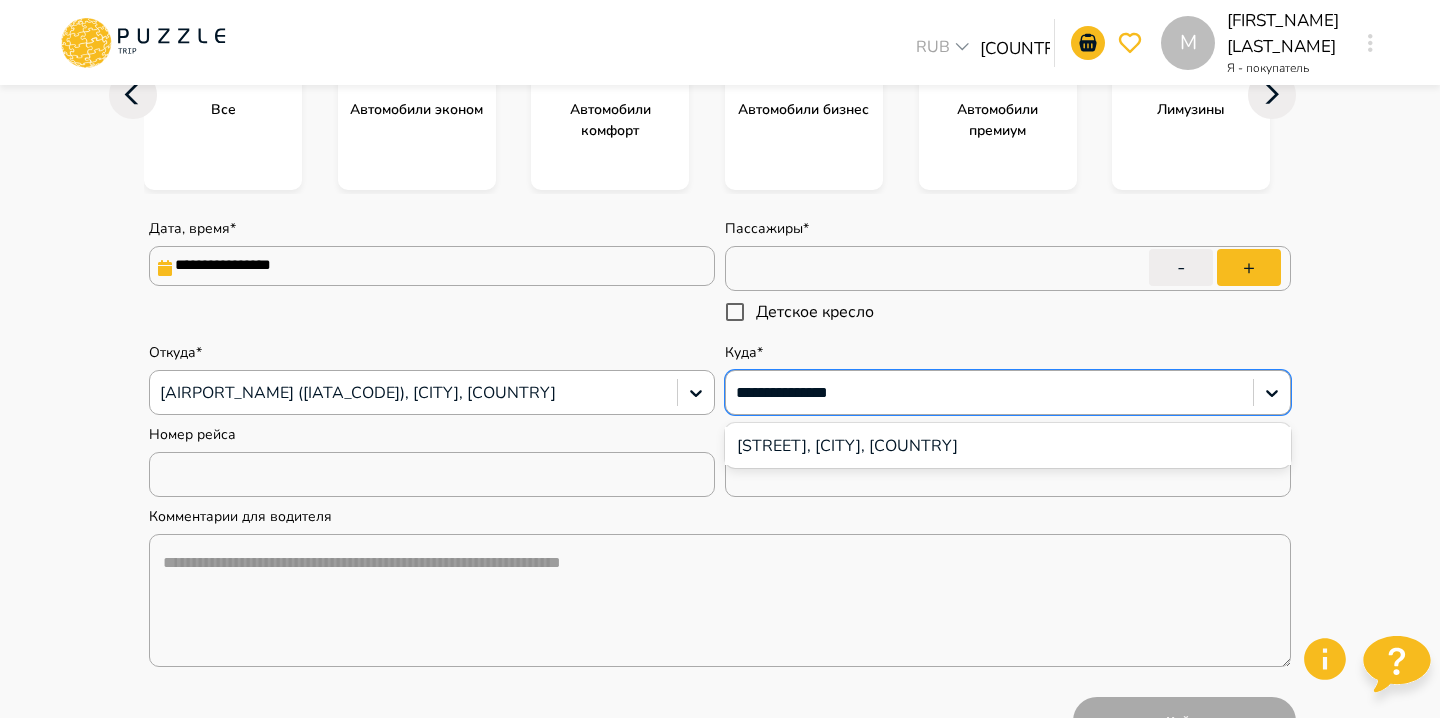 click on "[STREET], [CITY], [COUNTRY]" at bounding box center [1008, 446] 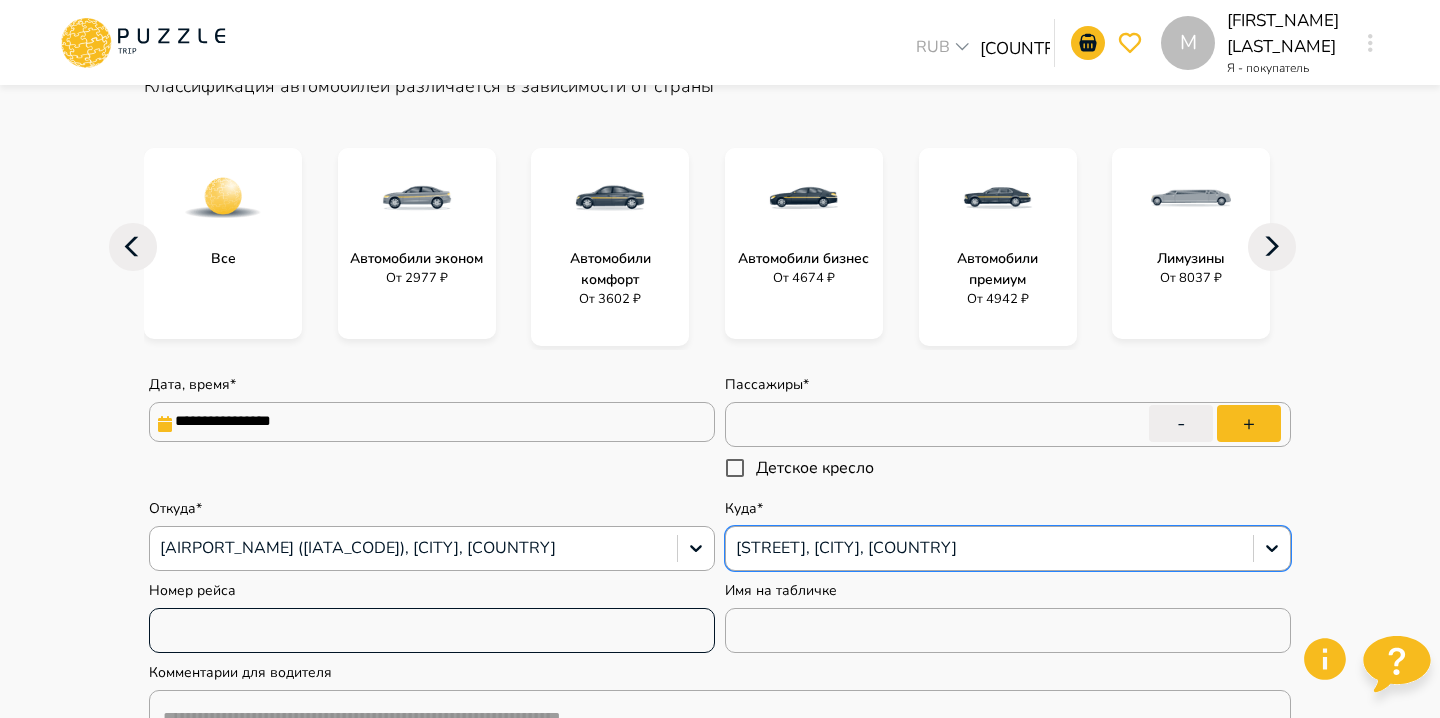 scroll, scrollTop: 182, scrollLeft: 0, axis: vertical 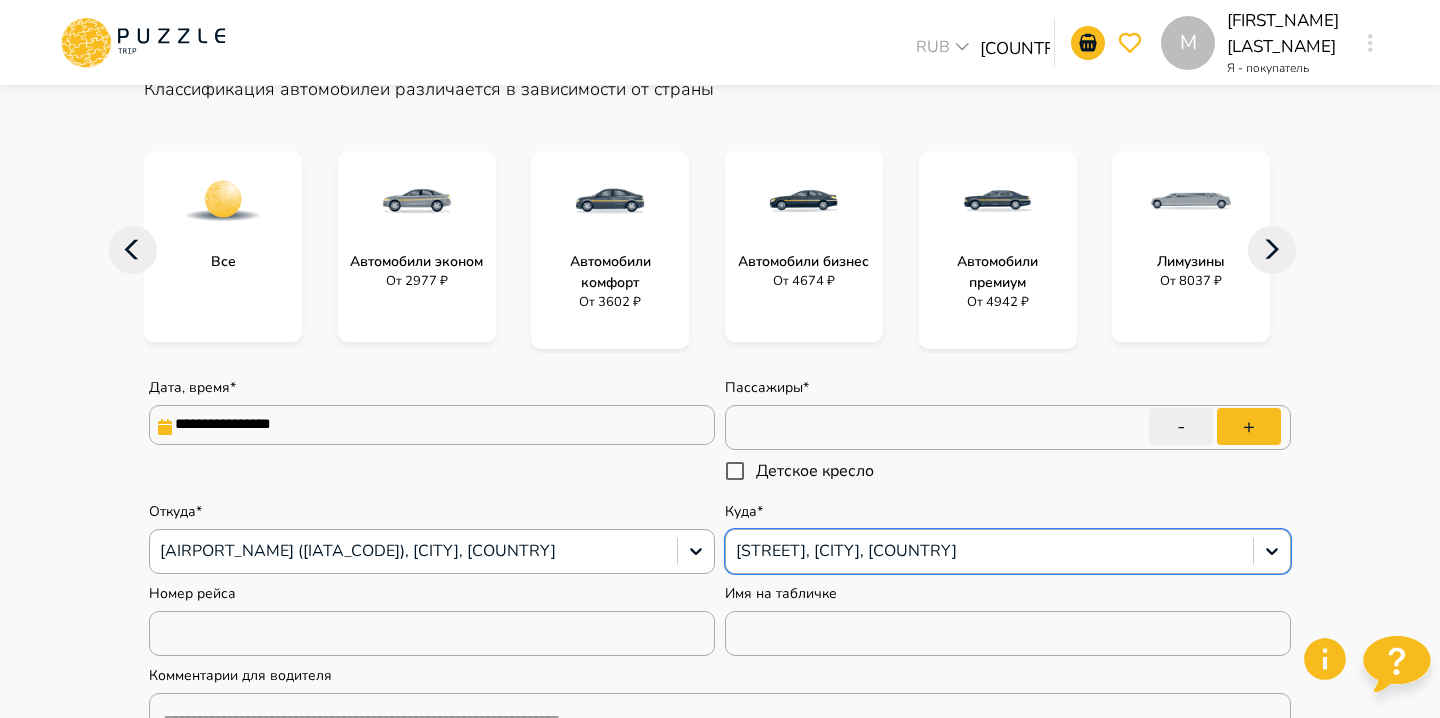 click on "Все" at bounding box center (223, 261) 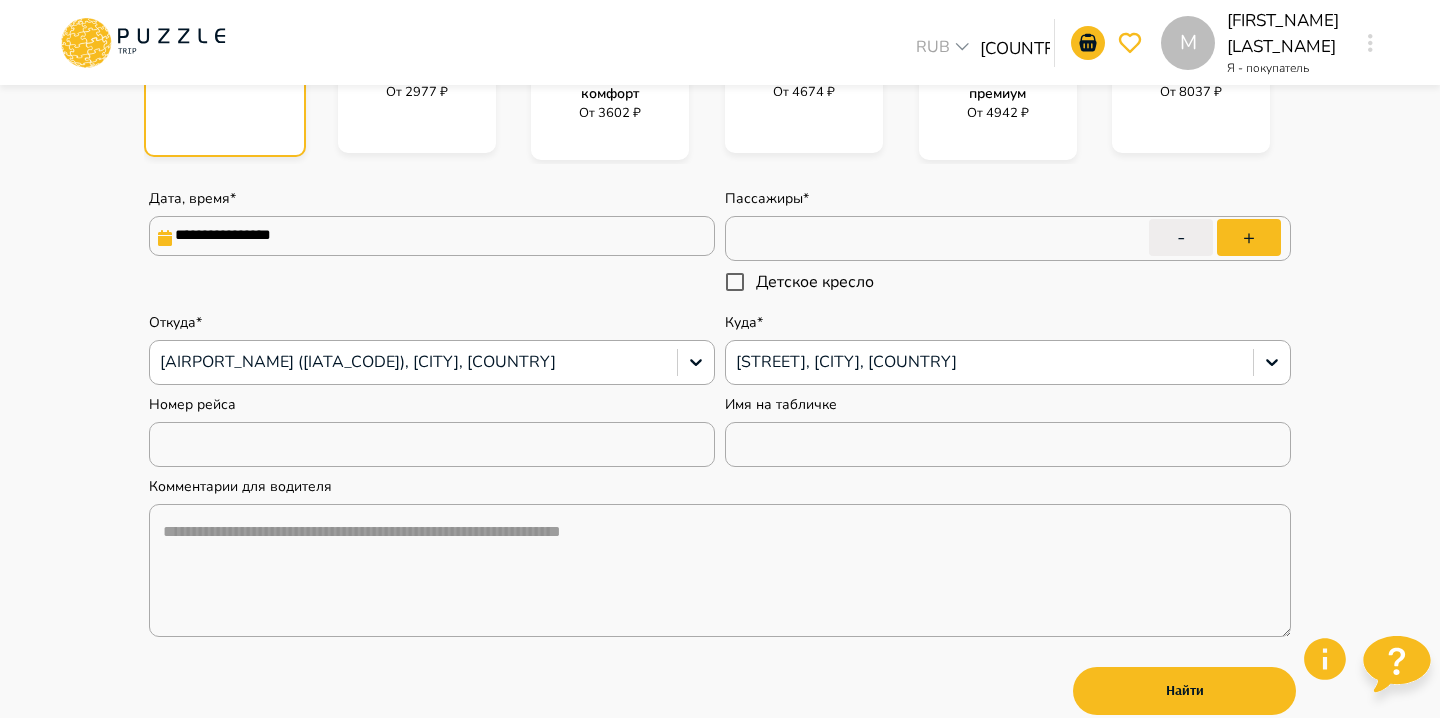 scroll, scrollTop: 378, scrollLeft: 0, axis: vertical 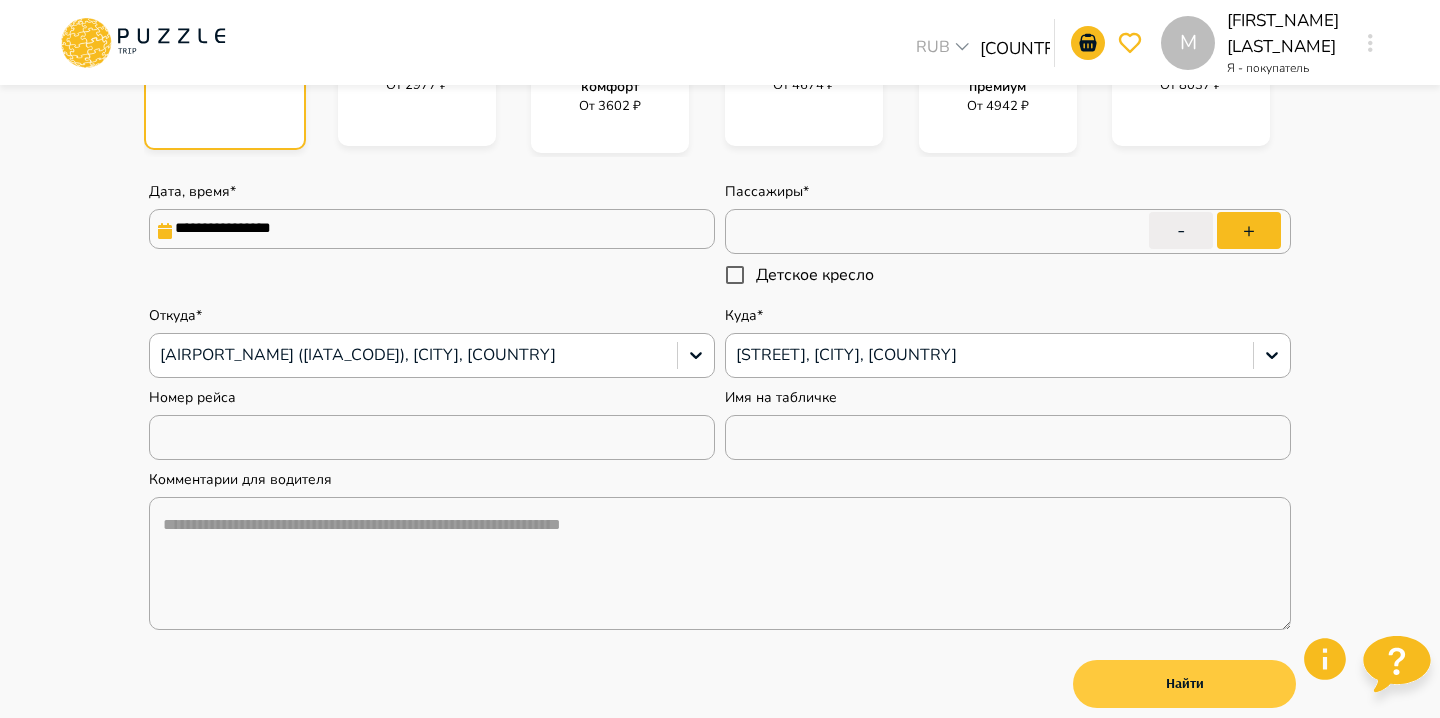 click on "Найти" at bounding box center [1184, 684] 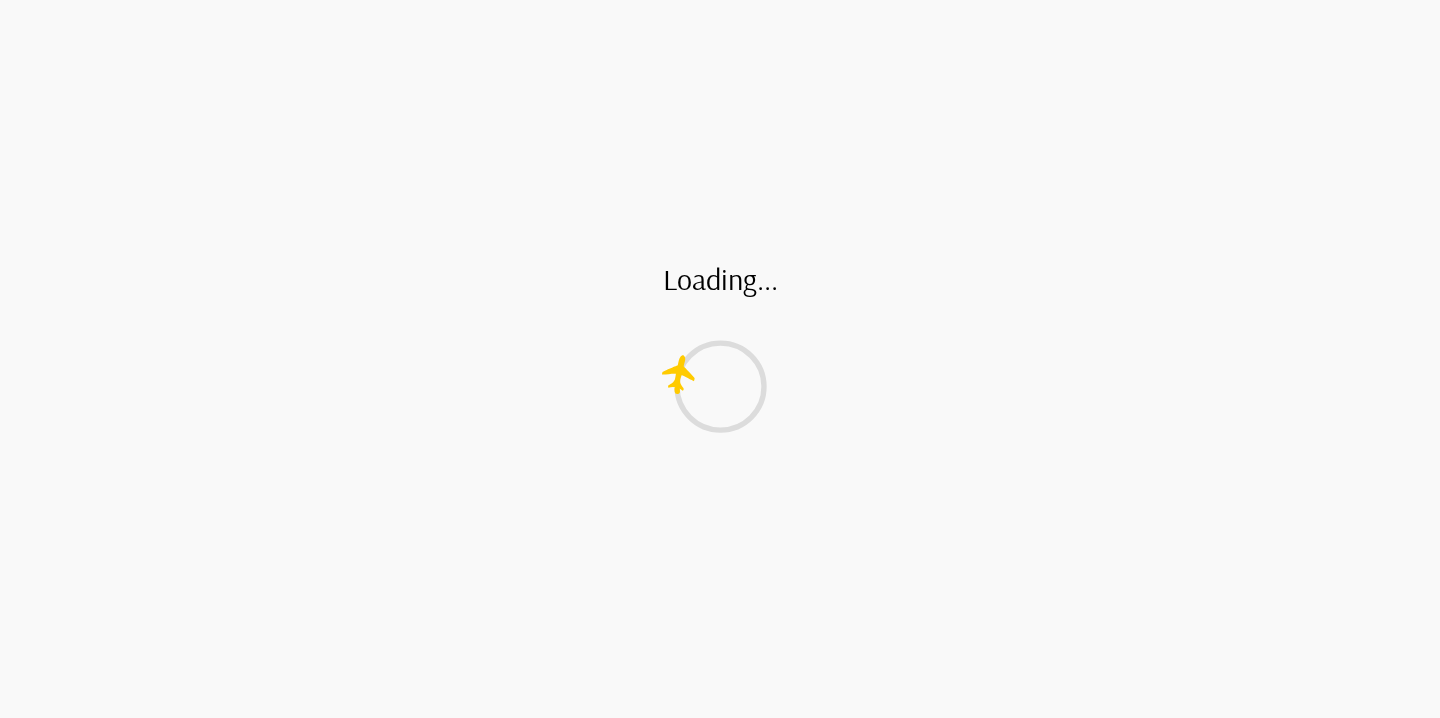 scroll, scrollTop: 0, scrollLeft: 0, axis: both 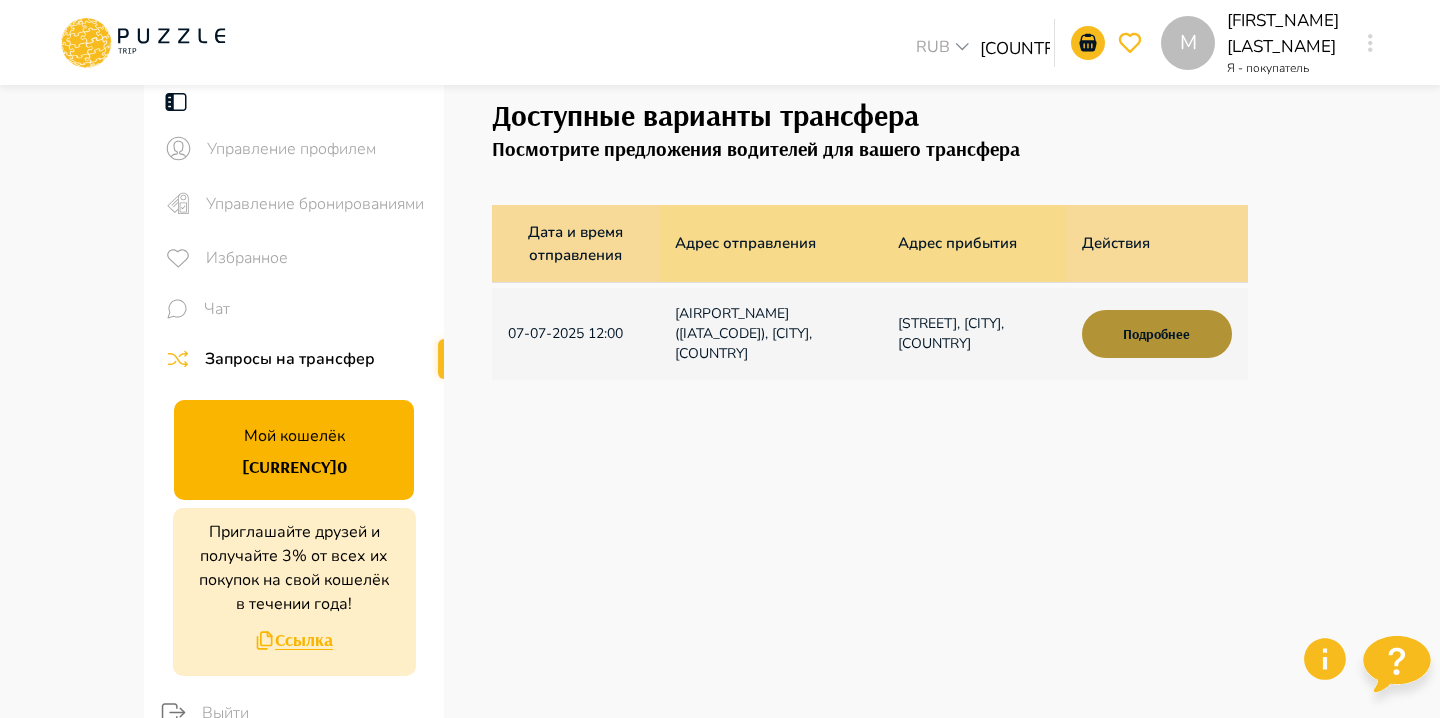 click on "Подробнее" at bounding box center [1157, 334] 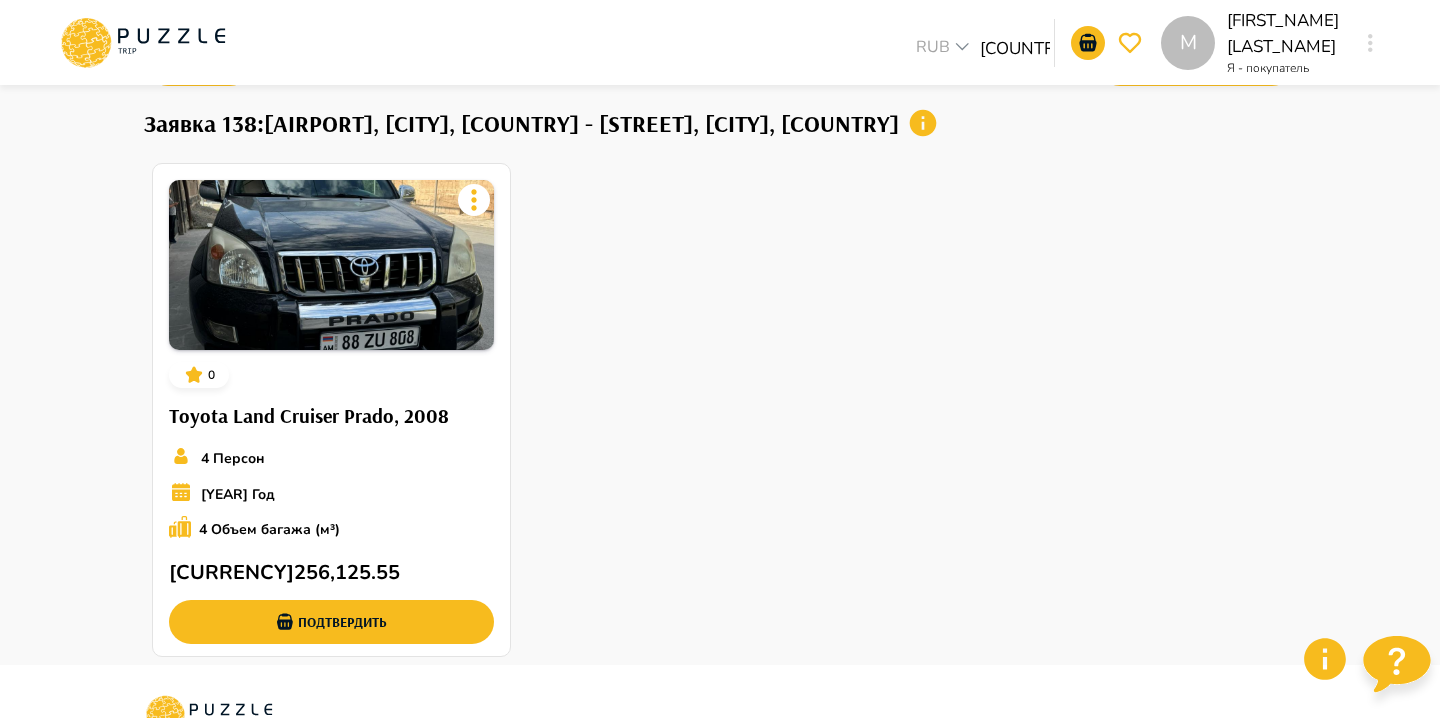 scroll, scrollTop: 107, scrollLeft: 0, axis: vertical 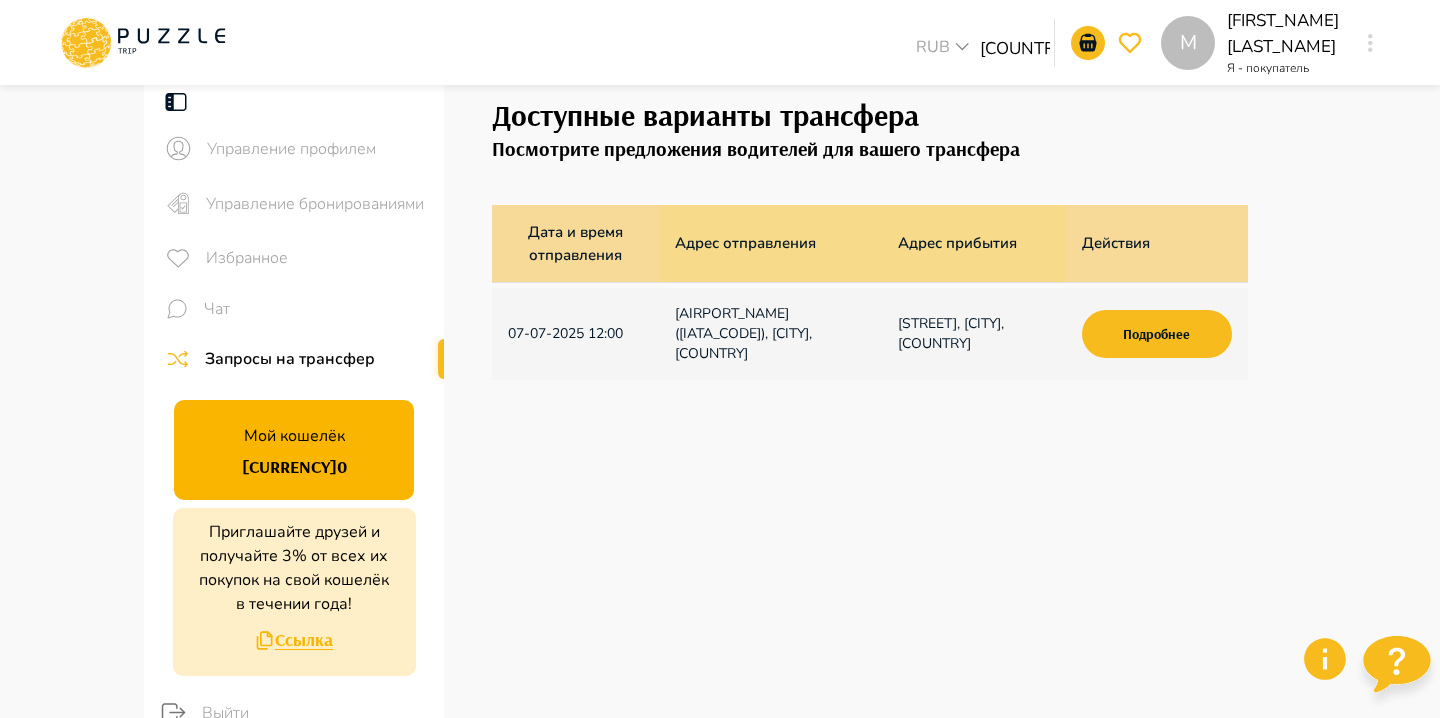 click on "M RUB *** RU   ** M Margarita Kazaryan Я - покупатель M Управление профилем Управление бронированиями Избранное Чат Запросы на трансфер Мой кошелёк $ 0 Приглашайте друзей и получайте 3% от всех их покупок на свой кошелёк в течении года! Ссылка Выйти Доступные варианты трансфера Посмотрите предложения водителей для вашего трансфера Дата и время отправления Адрес отправления Адрес прибытия Действия 07-07-2025 12:00 Zvartnots International Airport (EVN), Yerevan, Armenia Karapet Ulnetsi Street, Yerevan, Armenia Подробнее Компания Помощь Блог Юридическая информация Условия Политика конфиденциальности Свяжитесь с нами   2025" at bounding box center (720, 588) 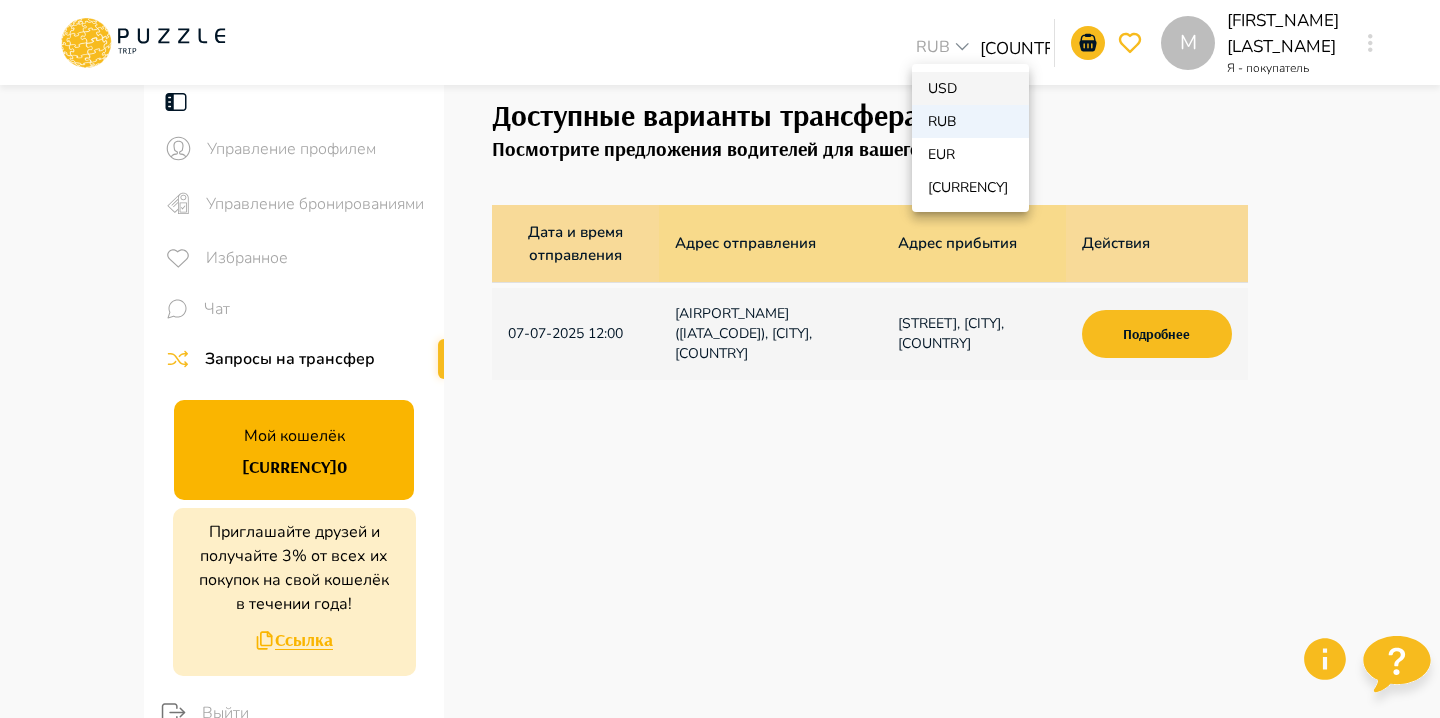 click on "USD" at bounding box center [945, 88] 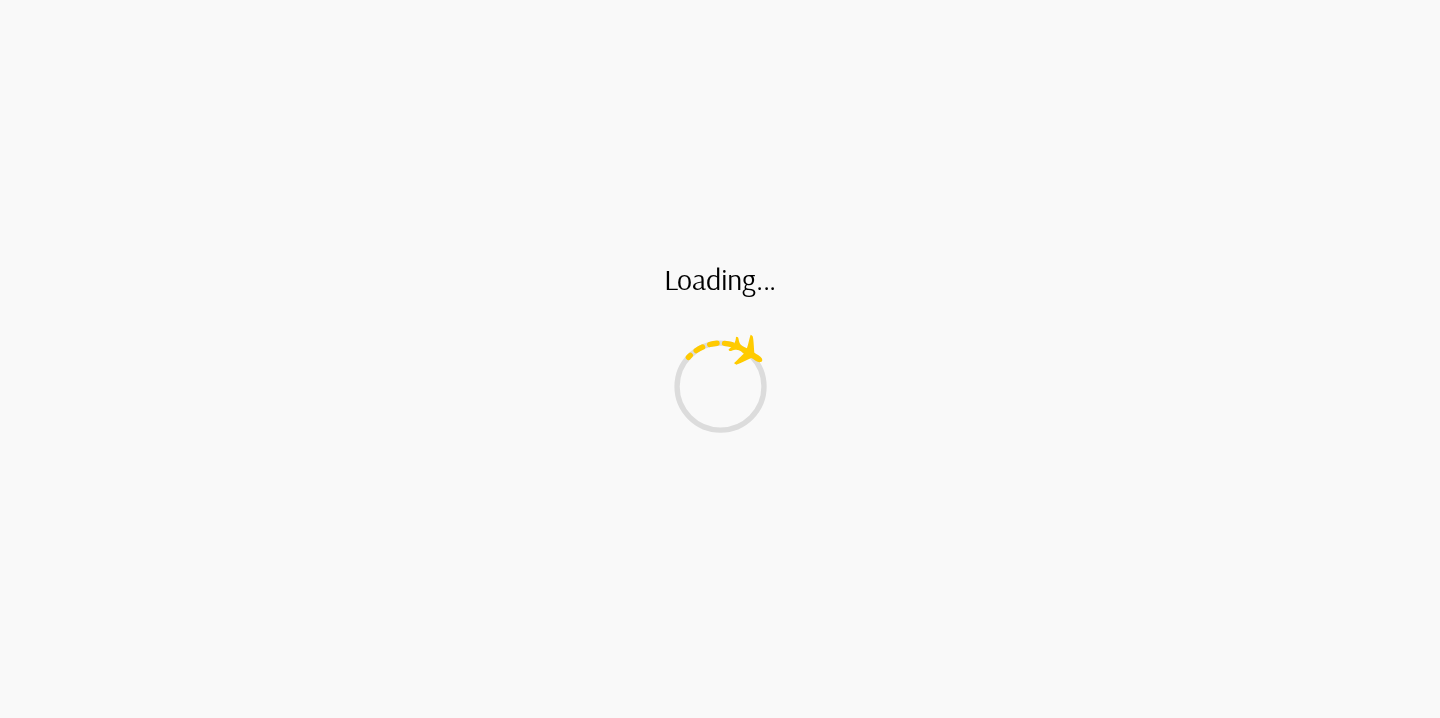 scroll, scrollTop: 0, scrollLeft: 0, axis: both 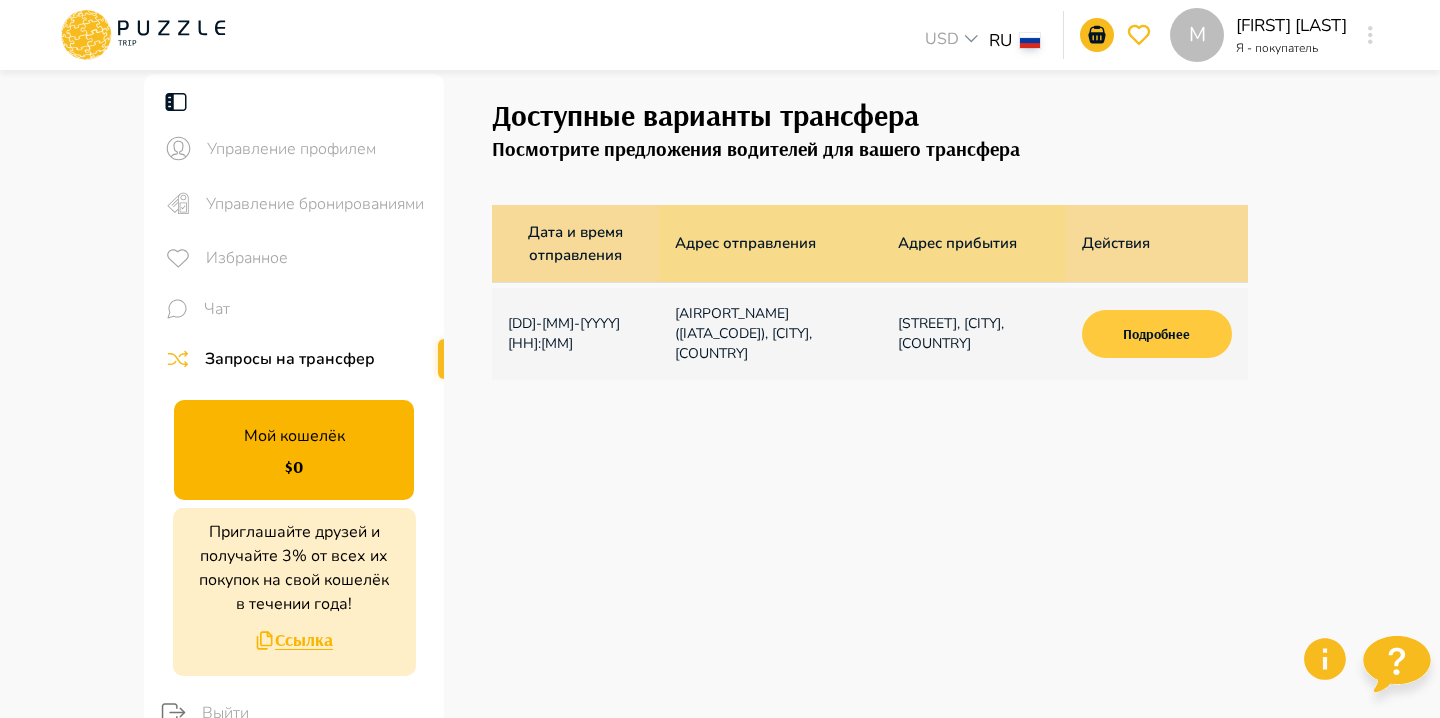 click on "Подробнее" at bounding box center [1157, 334] 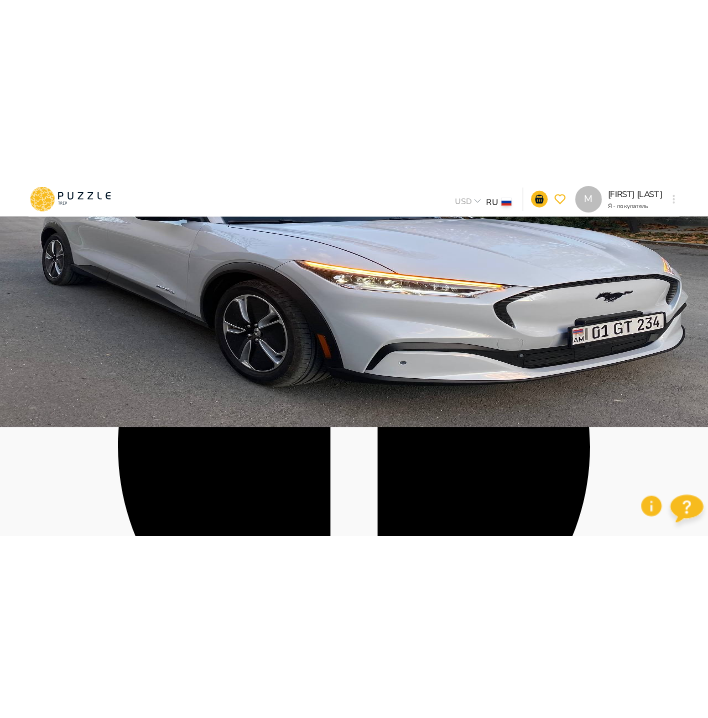 scroll, scrollTop: 0, scrollLeft: 0, axis: both 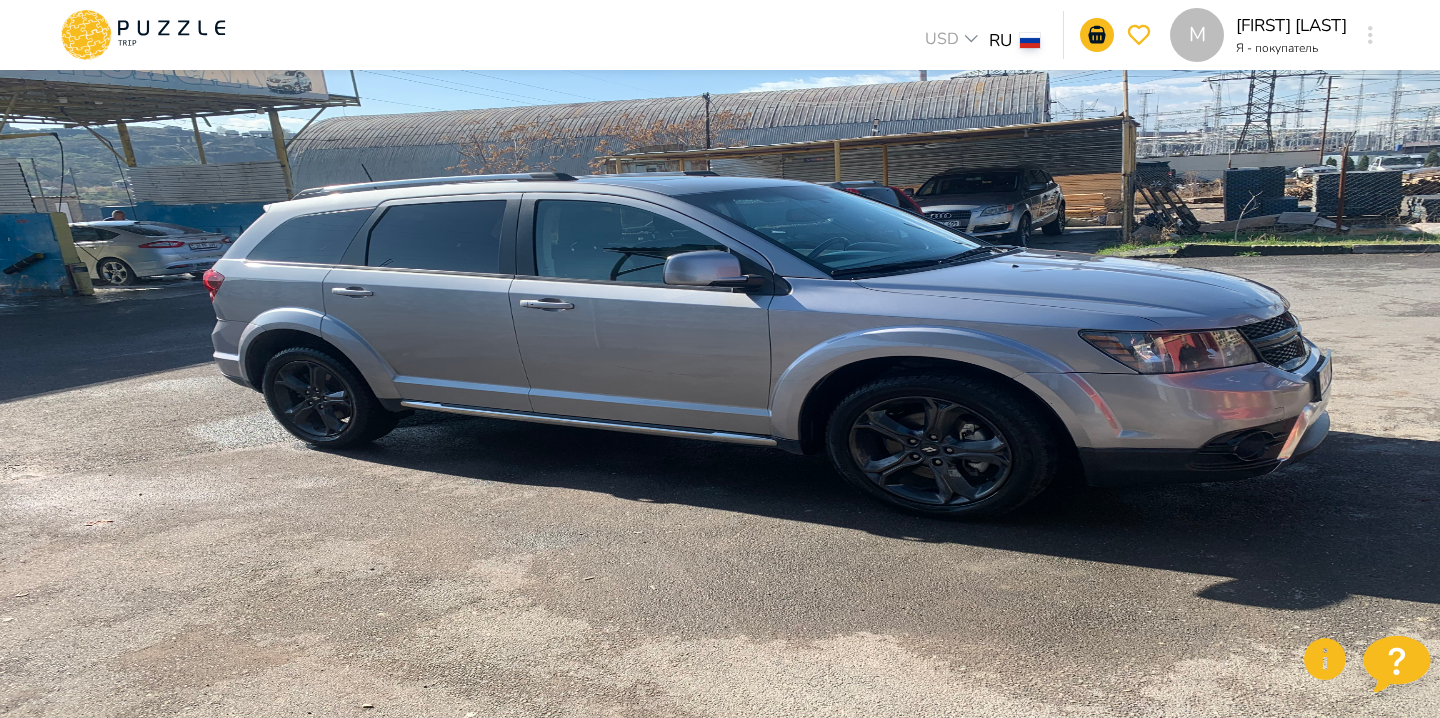 click on "Назад" at bounding box center [199, 167] 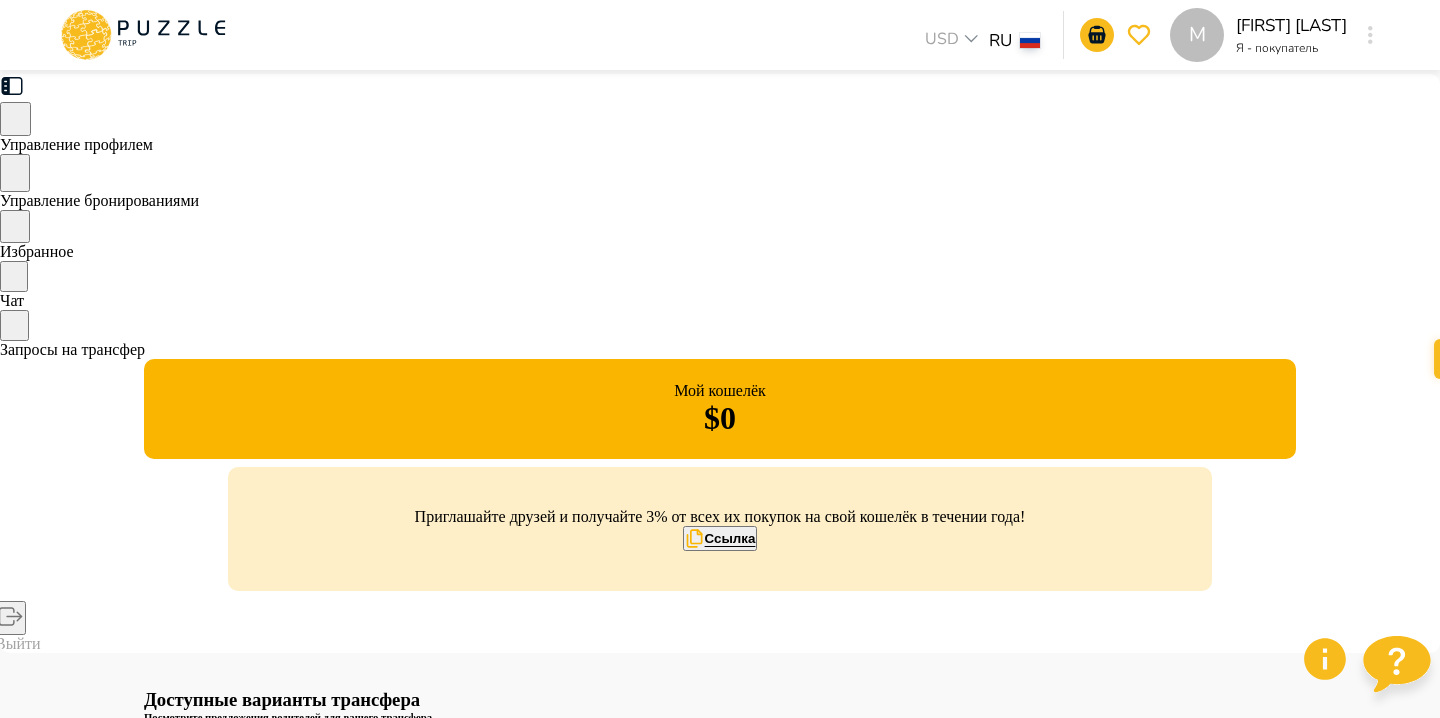 click at bounding box center [143, 35] 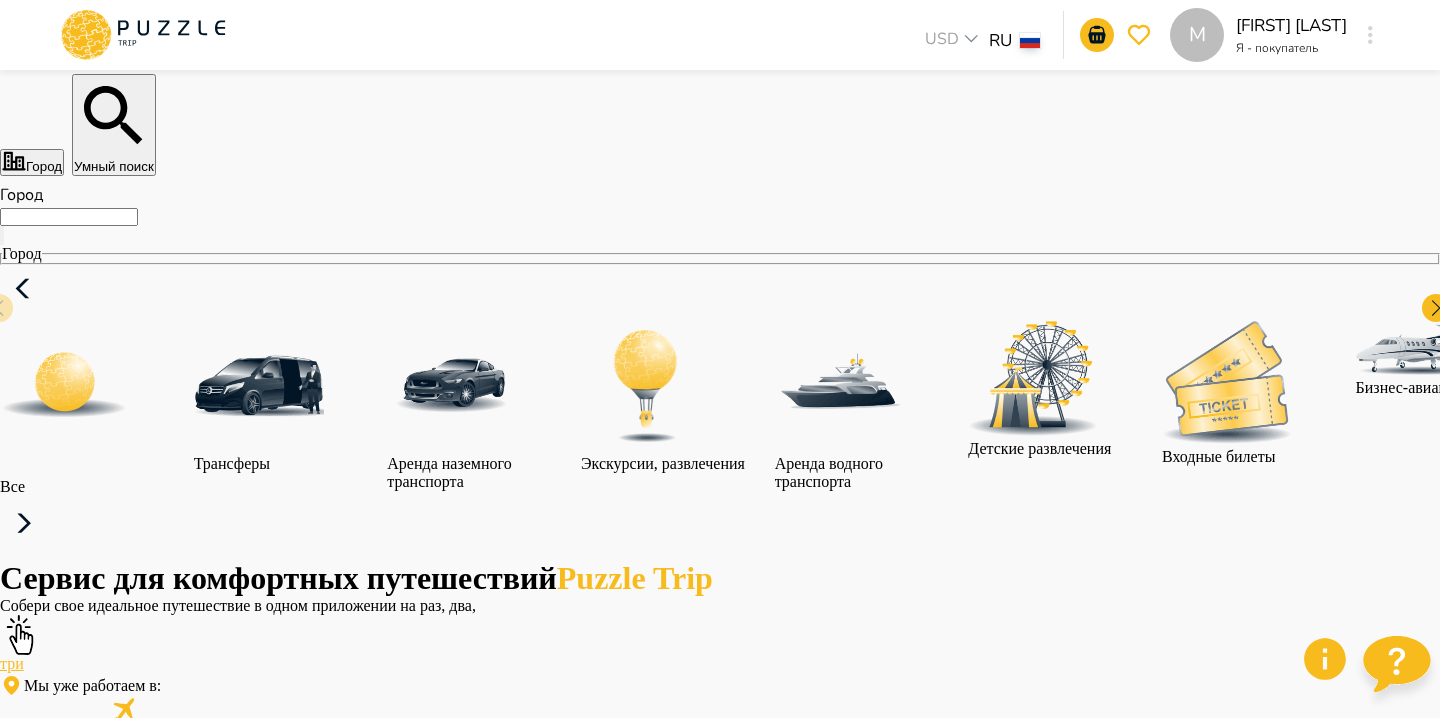 click at bounding box center [259, 386] 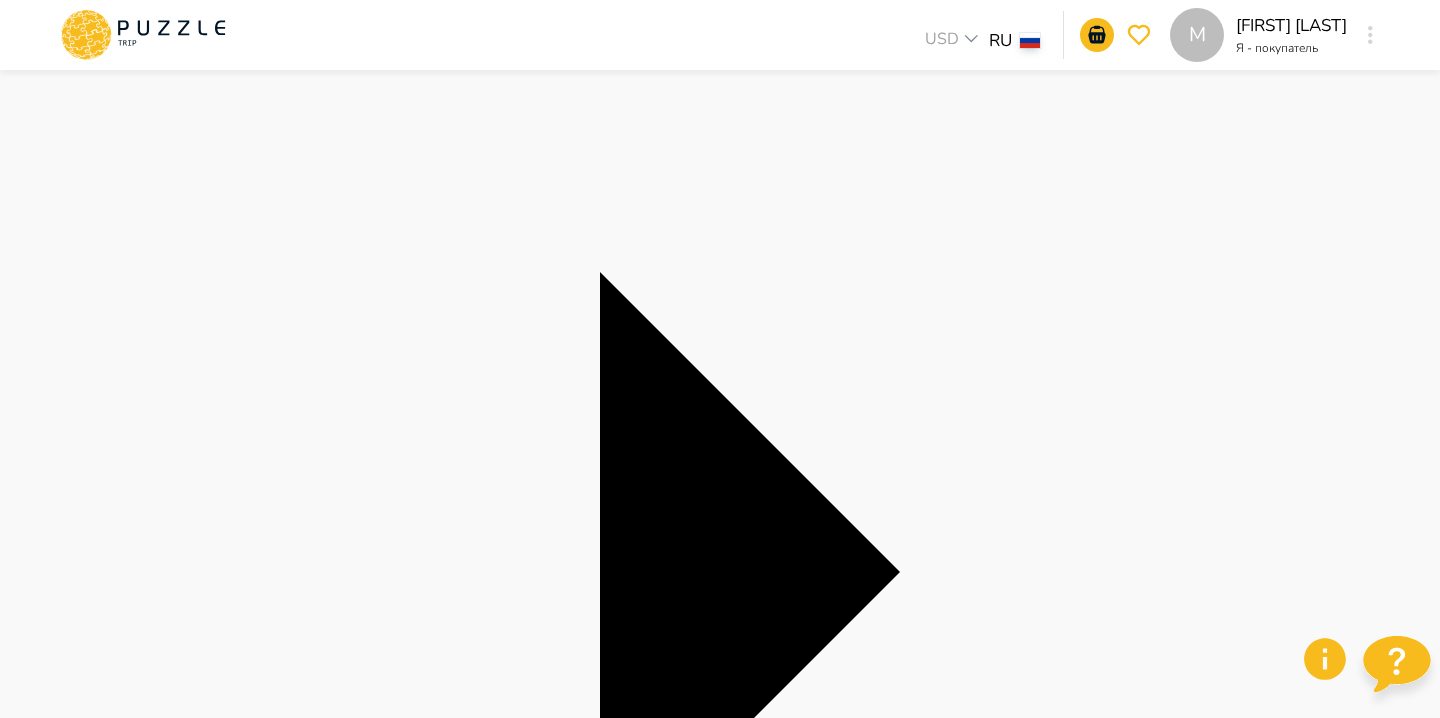 scroll, scrollTop: 276, scrollLeft: 0, axis: vertical 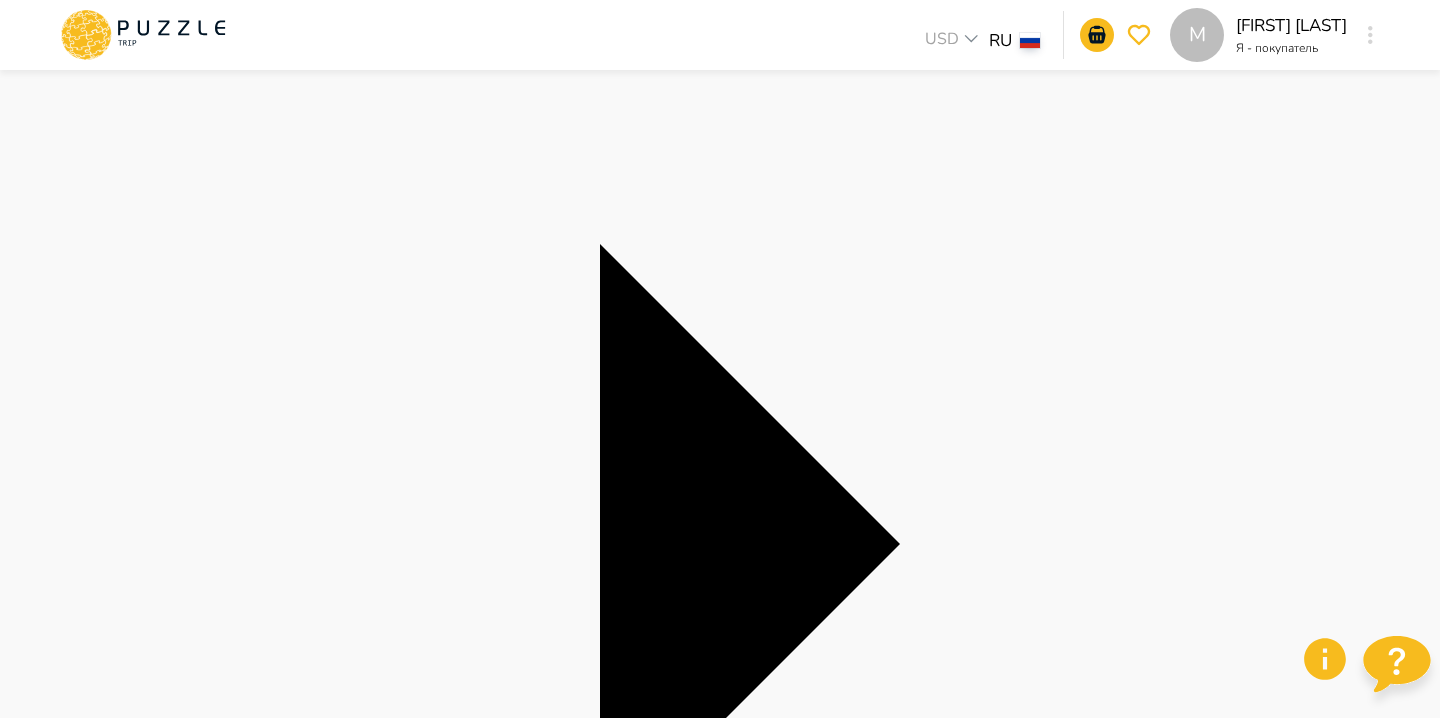 click on "**********" at bounding box center (720, 3014) 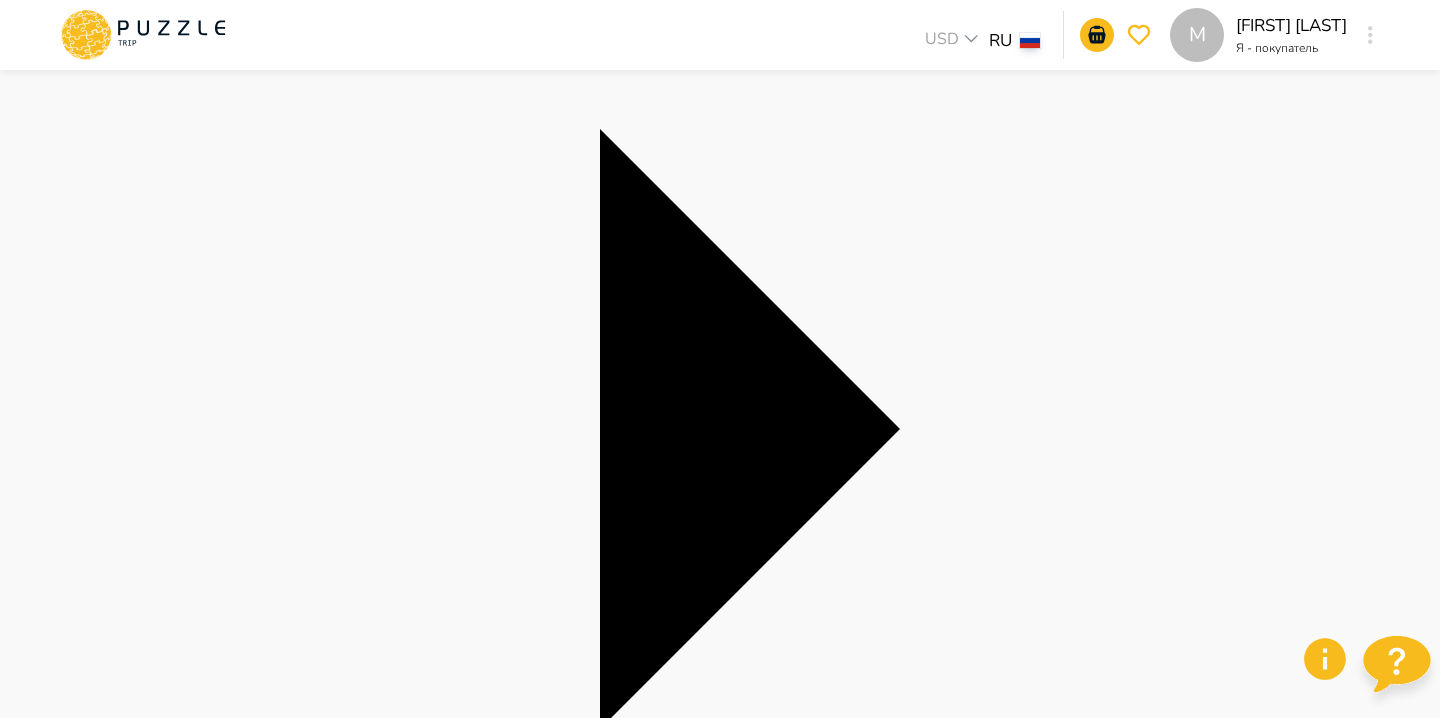 scroll, scrollTop: 409, scrollLeft: 0, axis: vertical 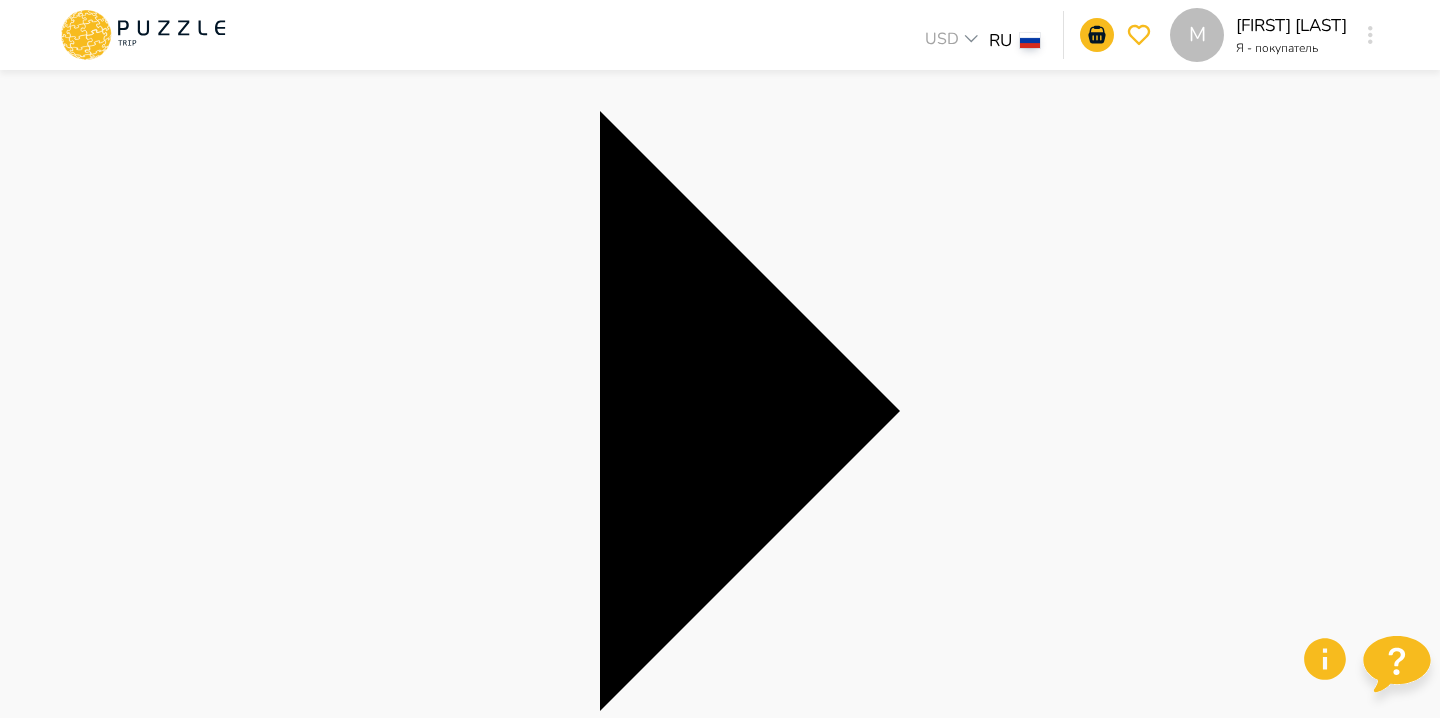 click on "Найти" at bounding box center (21, 4962) 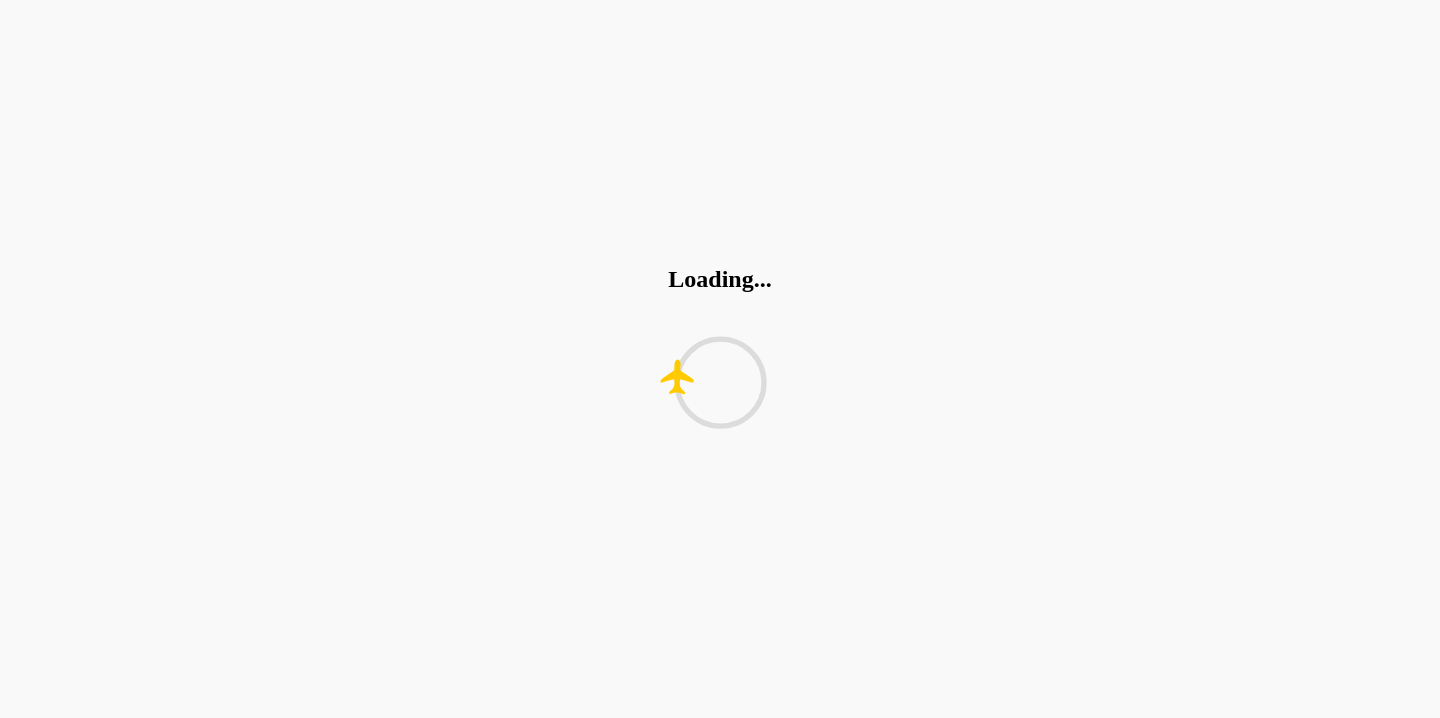 scroll, scrollTop: 0, scrollLeft: 0, axis: both 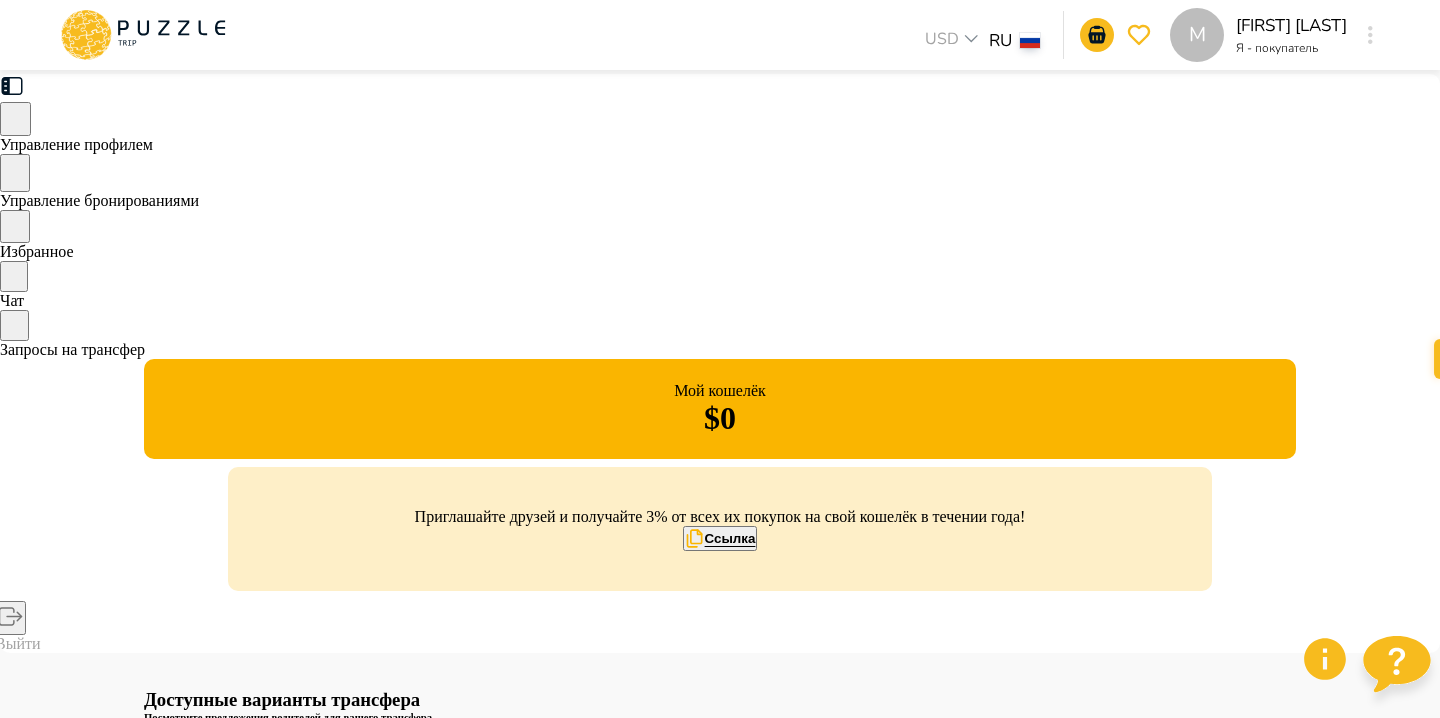 click on "Подробнее" at bounding box center [835, 754] 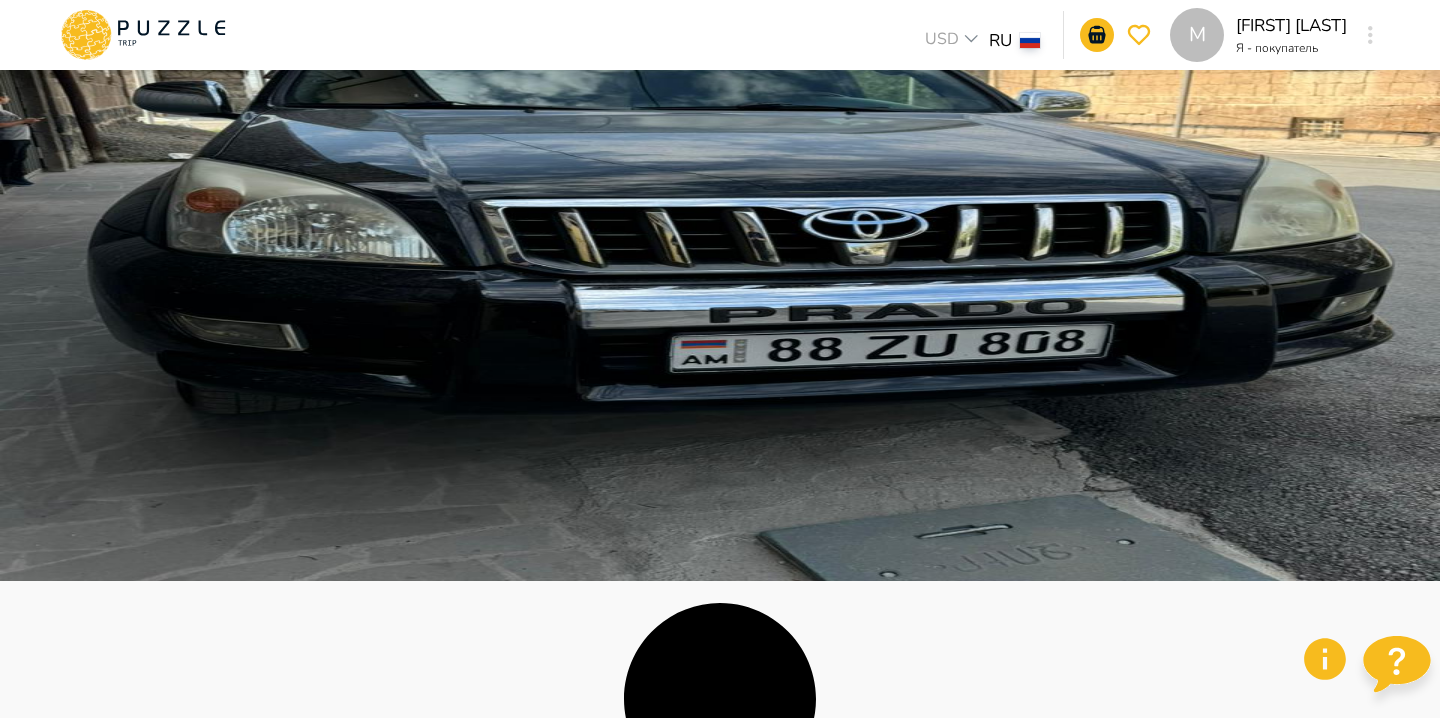 scroll, scrollTop: 0, scrollLeft: 0, axis: both 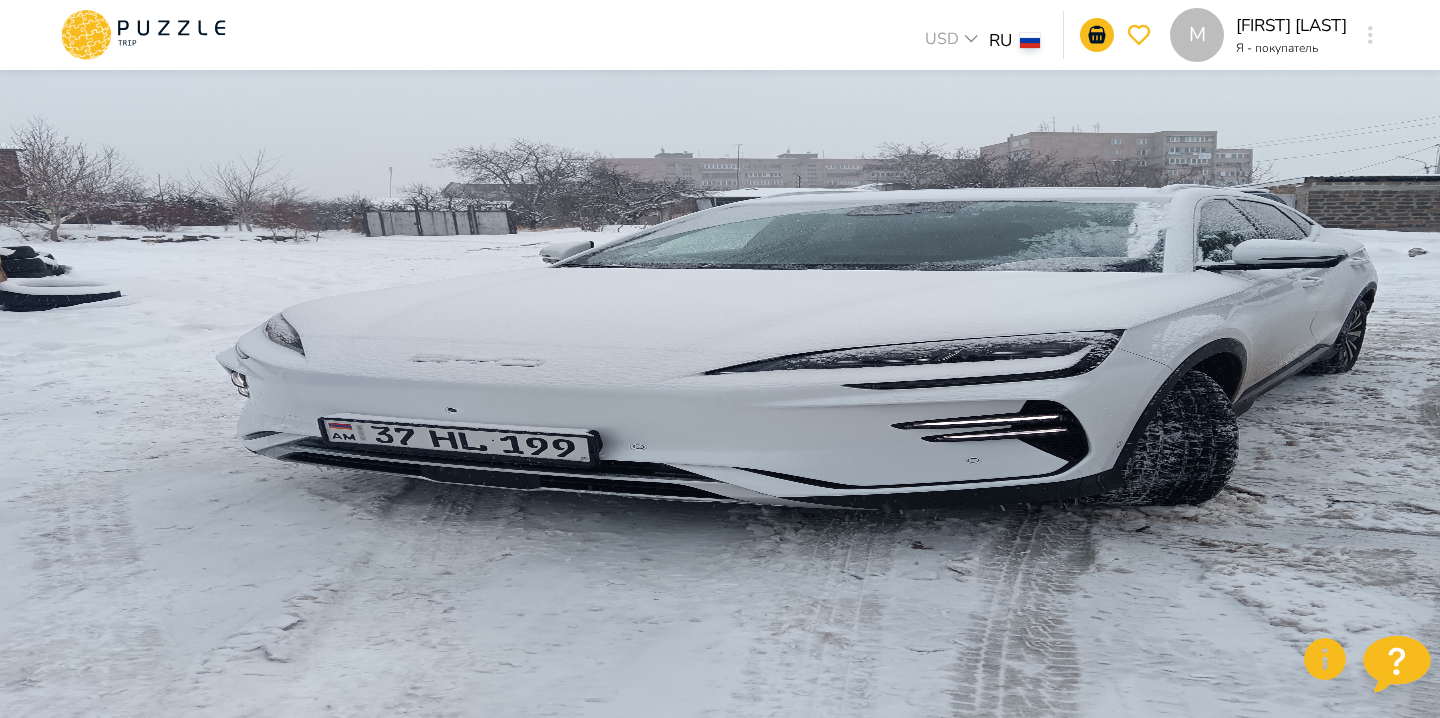 click at bounding box center (143, 35) 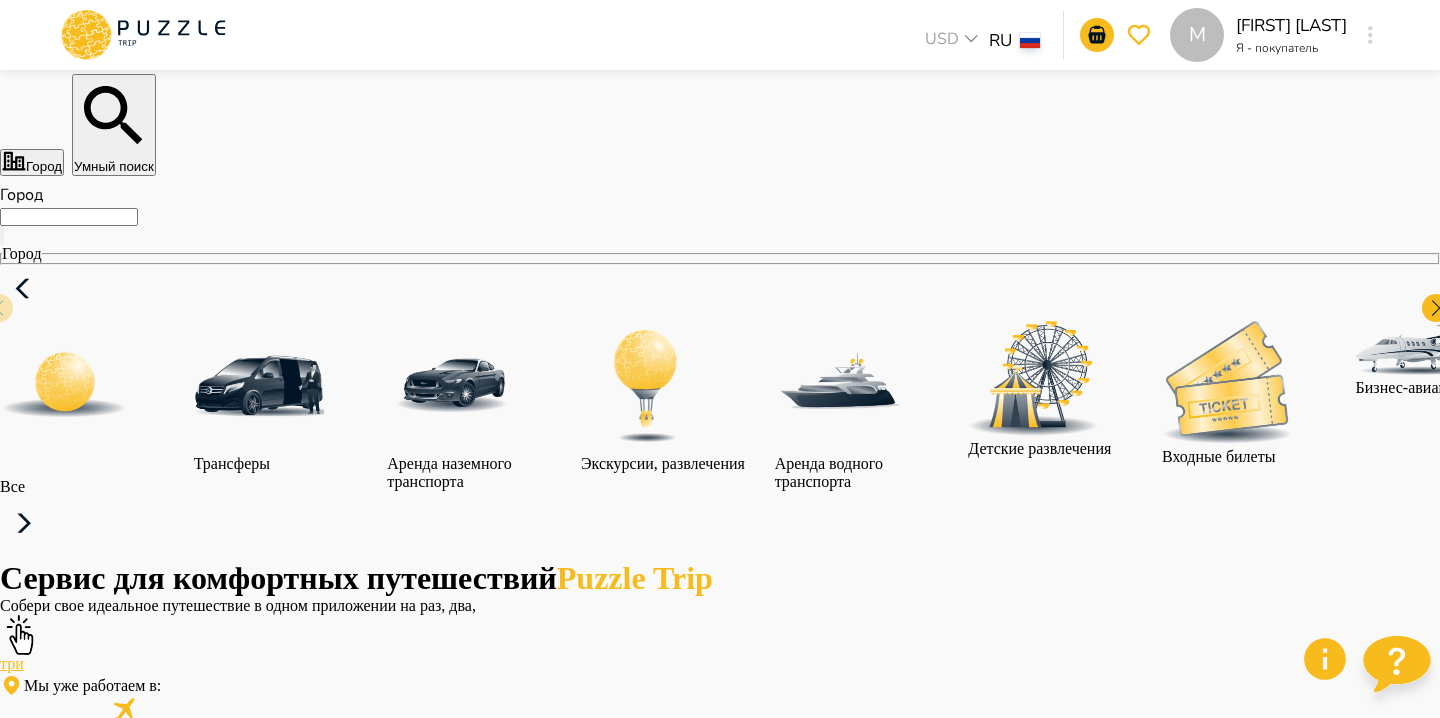 click at bounding box center (259, 386) 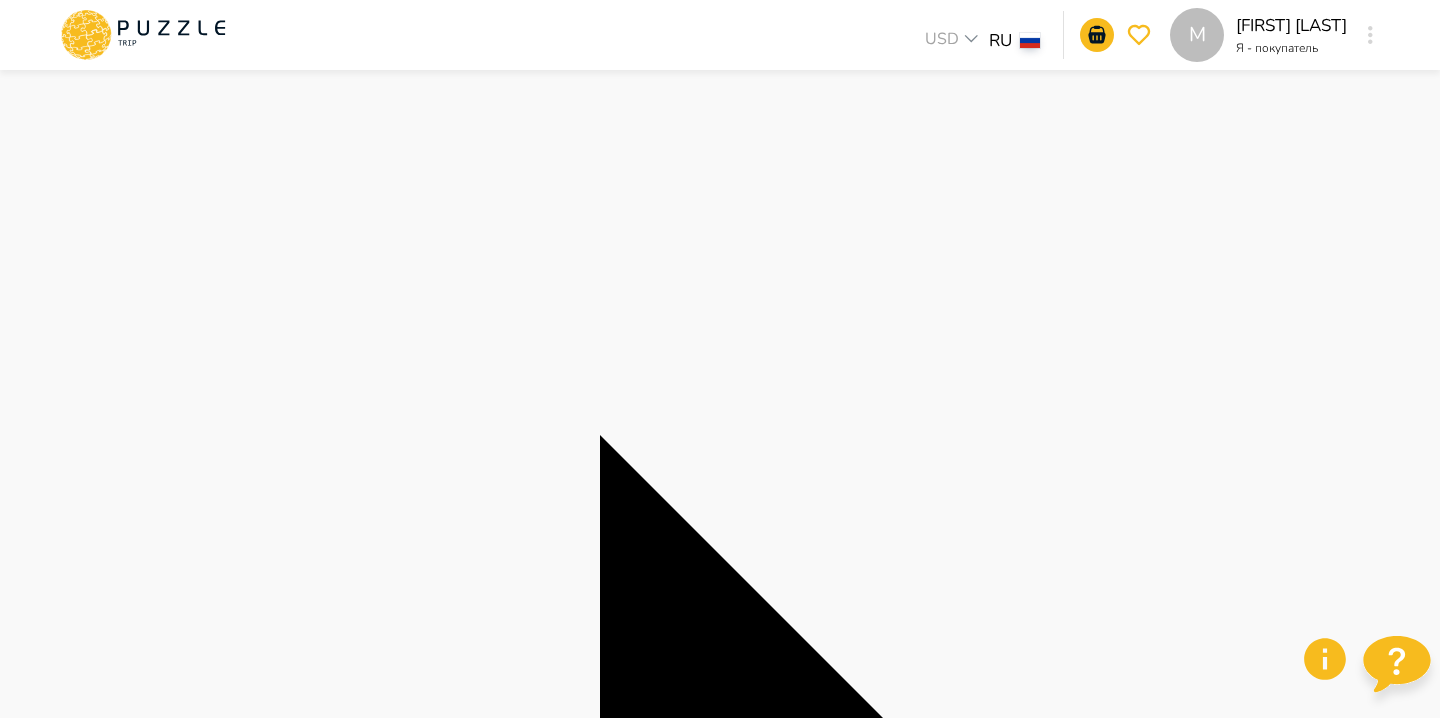 click at bounding box center (88, 3094) 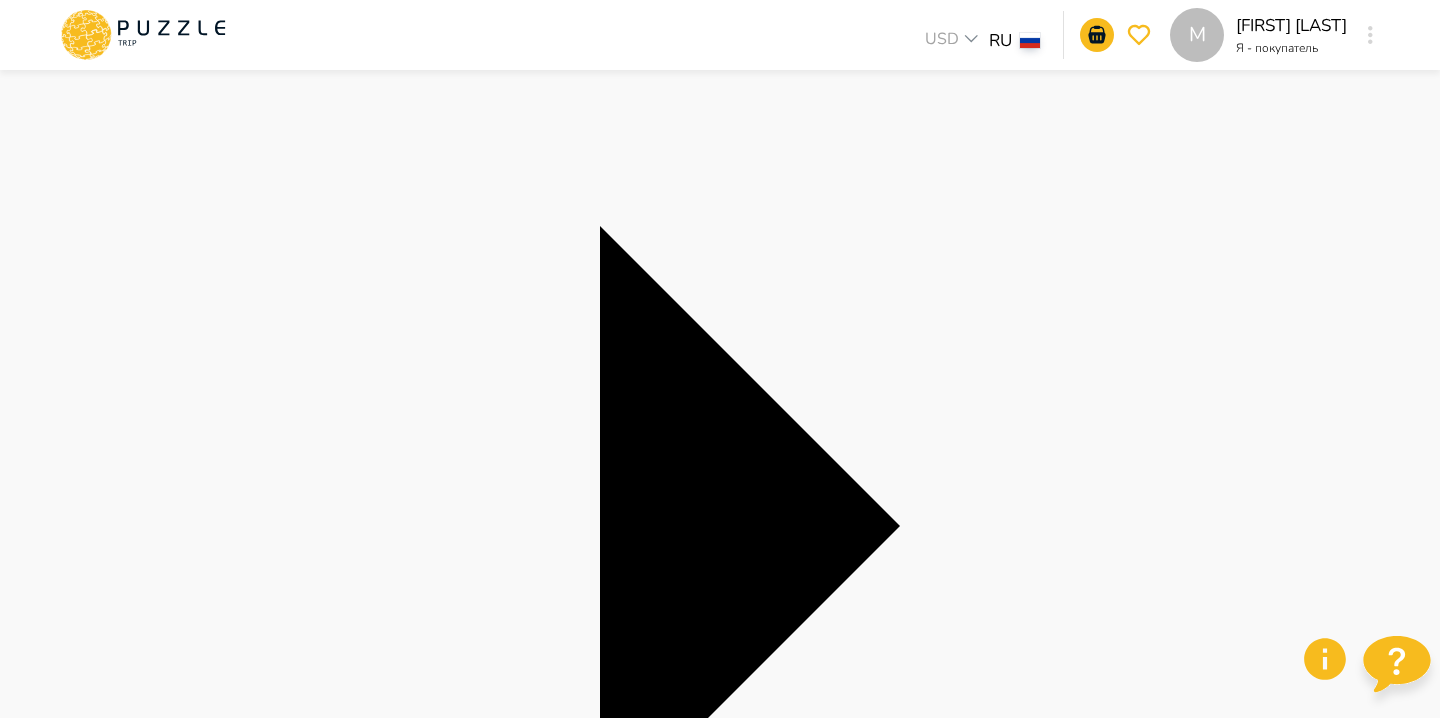 scroll, scrollTop: 296, scrollLeft: 0, axis: vertical 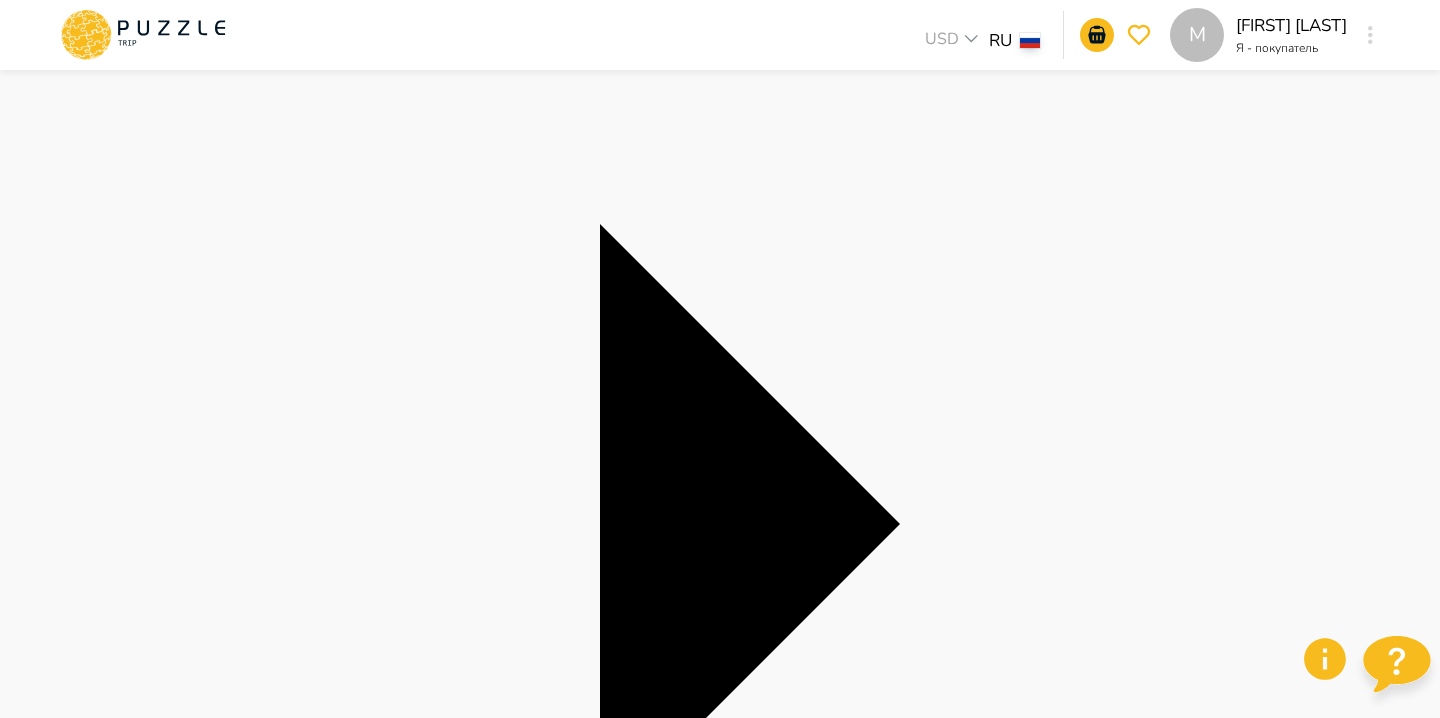 click on "**********" at bounding box center [720, 2994] 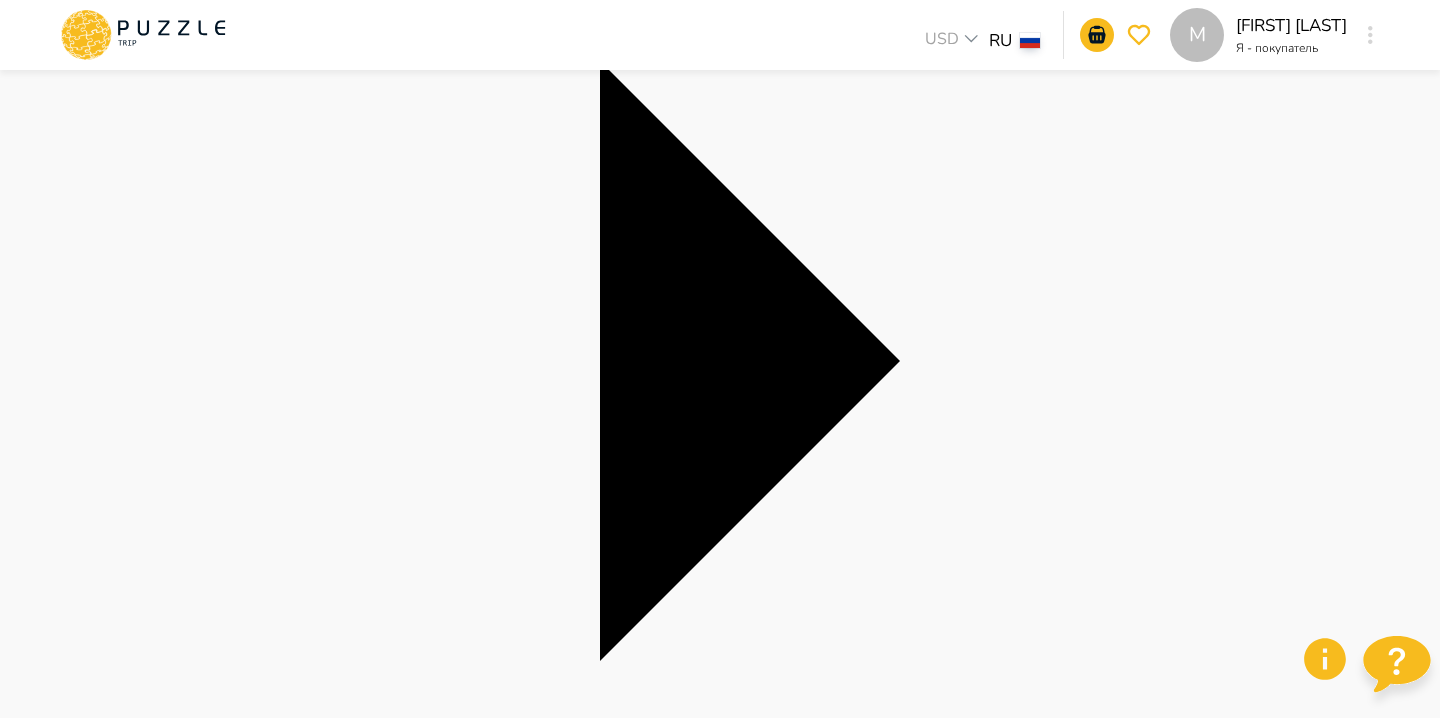 scroll, scrollTop: 492, scrollLeft: 0, axis: vertical 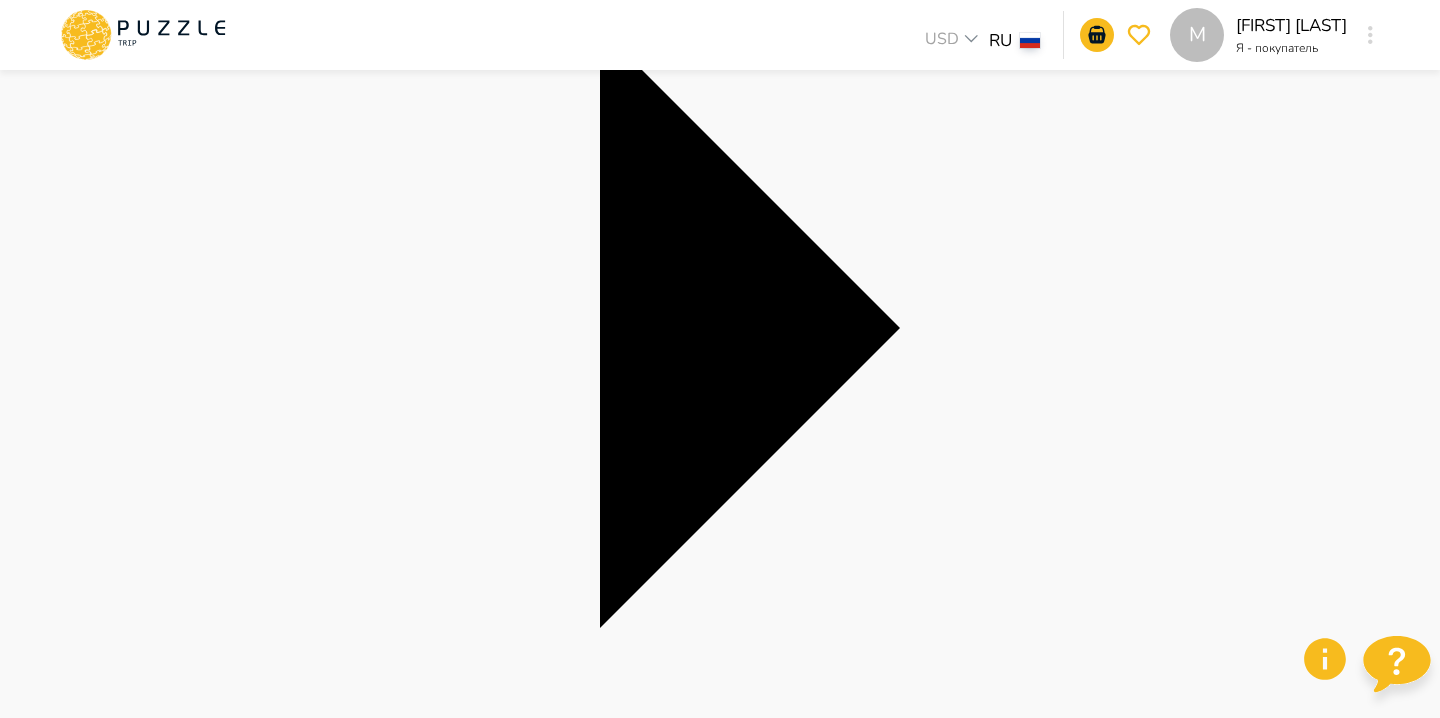 click on "Найти" at bounding box center (21, 4879) 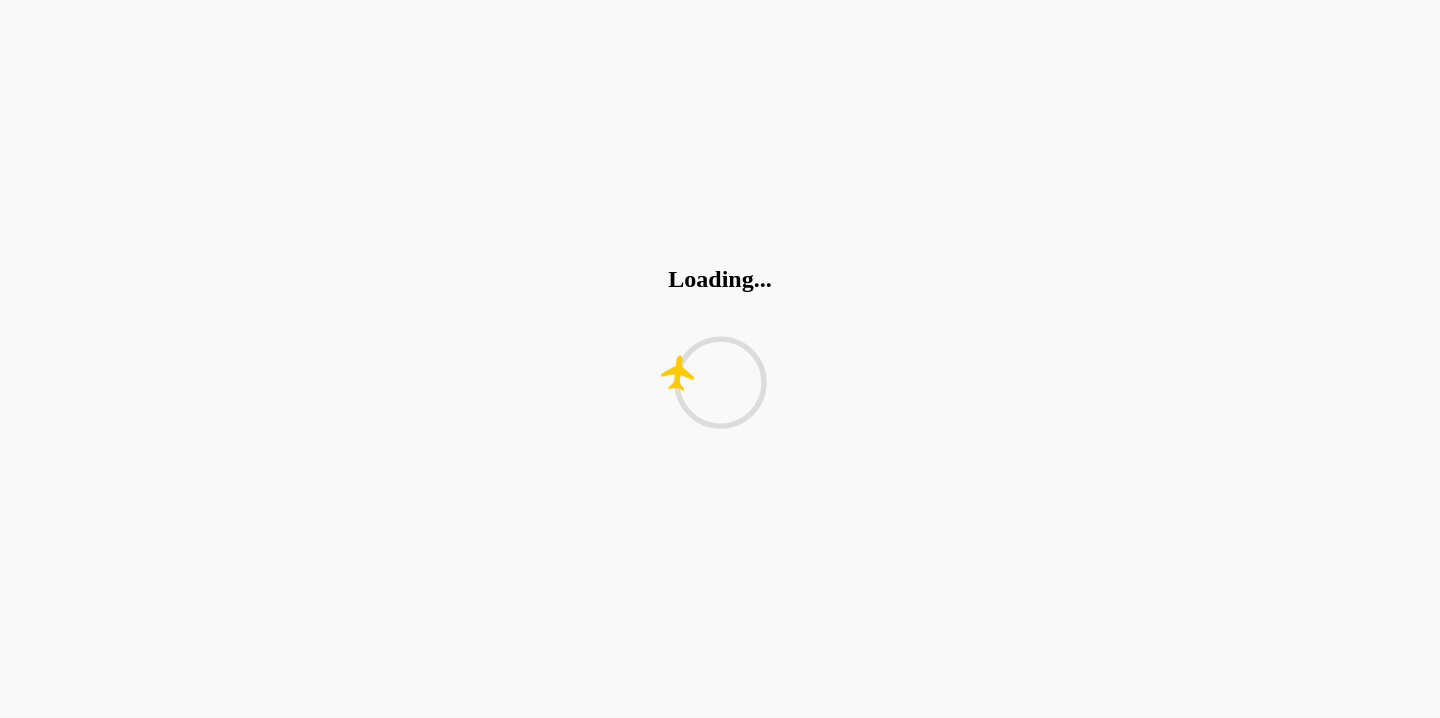 scroll, scrollTop: 0, scrollLeft: 0, axis: both 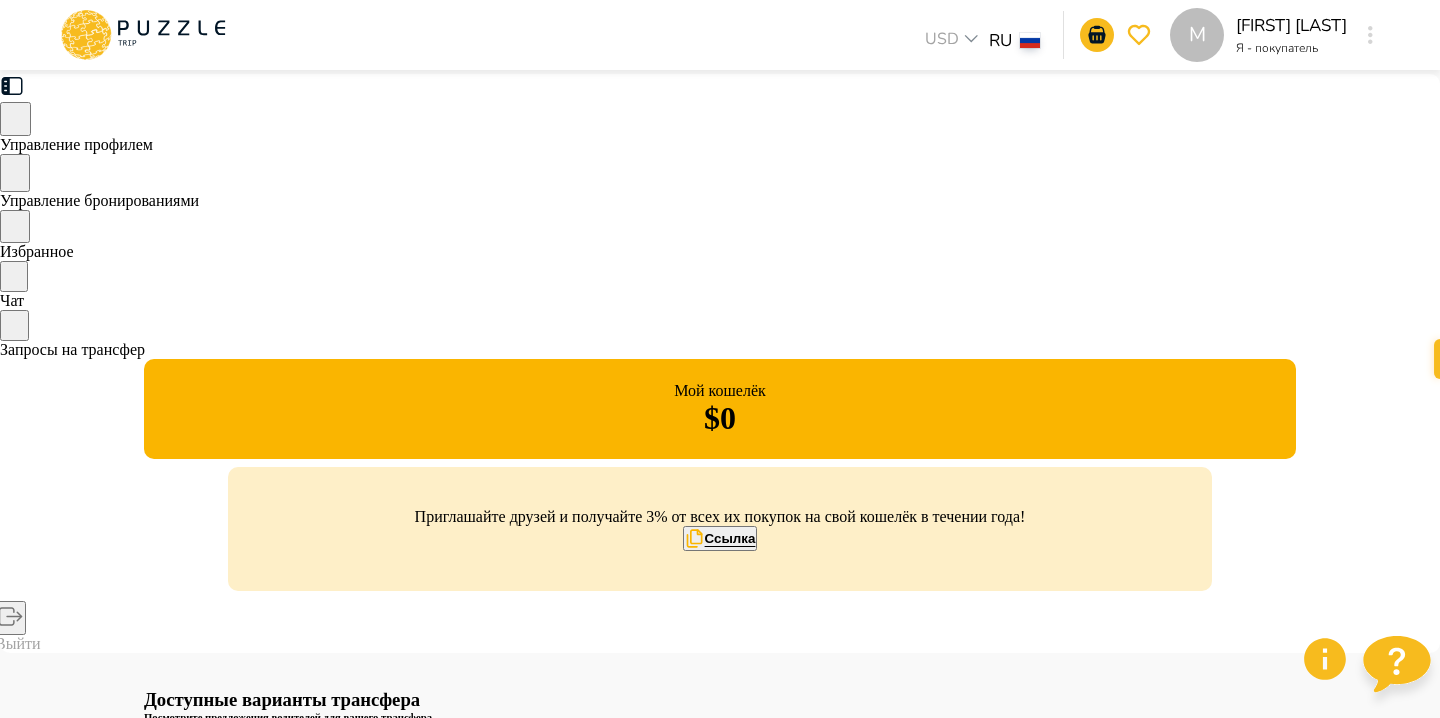 click on "Подробнее" at bounding box center [922, 754] 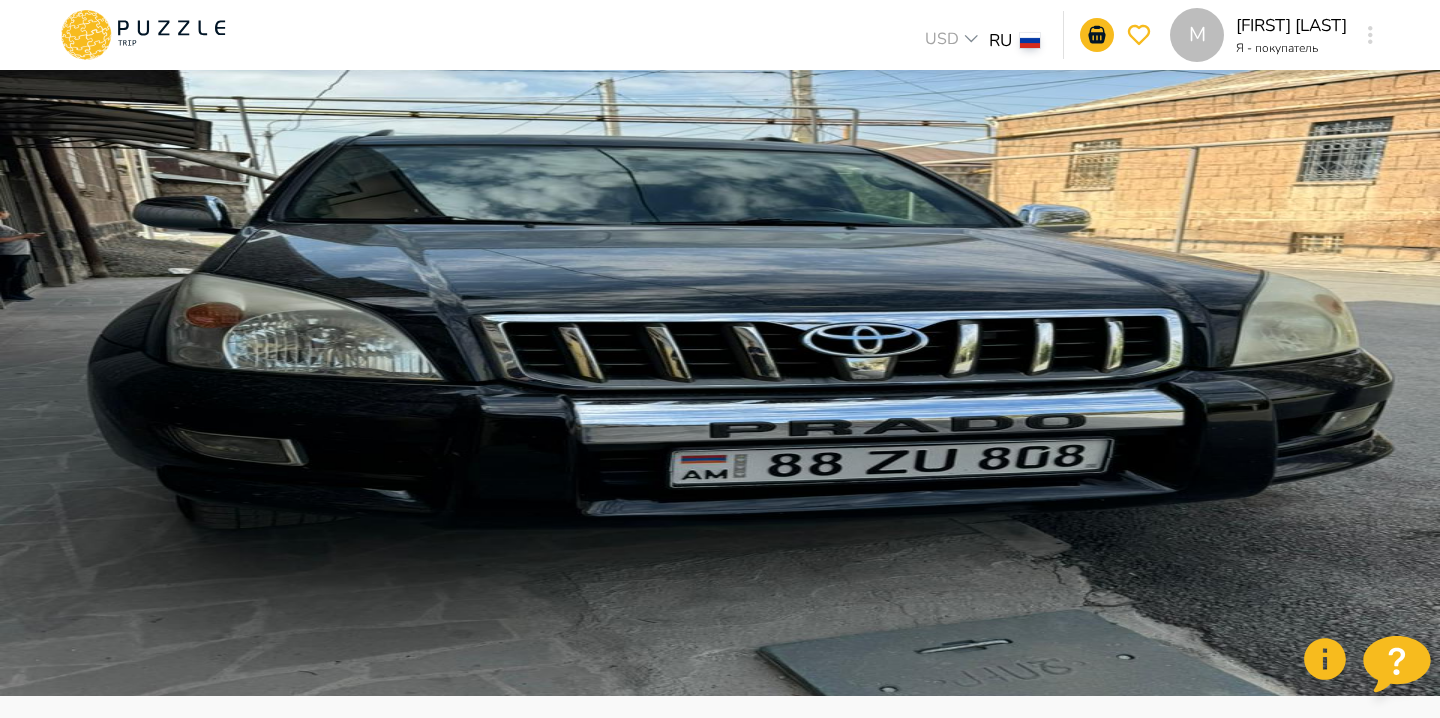 scroll, scrollTop: 0, scrollLeft: 0, axis: both 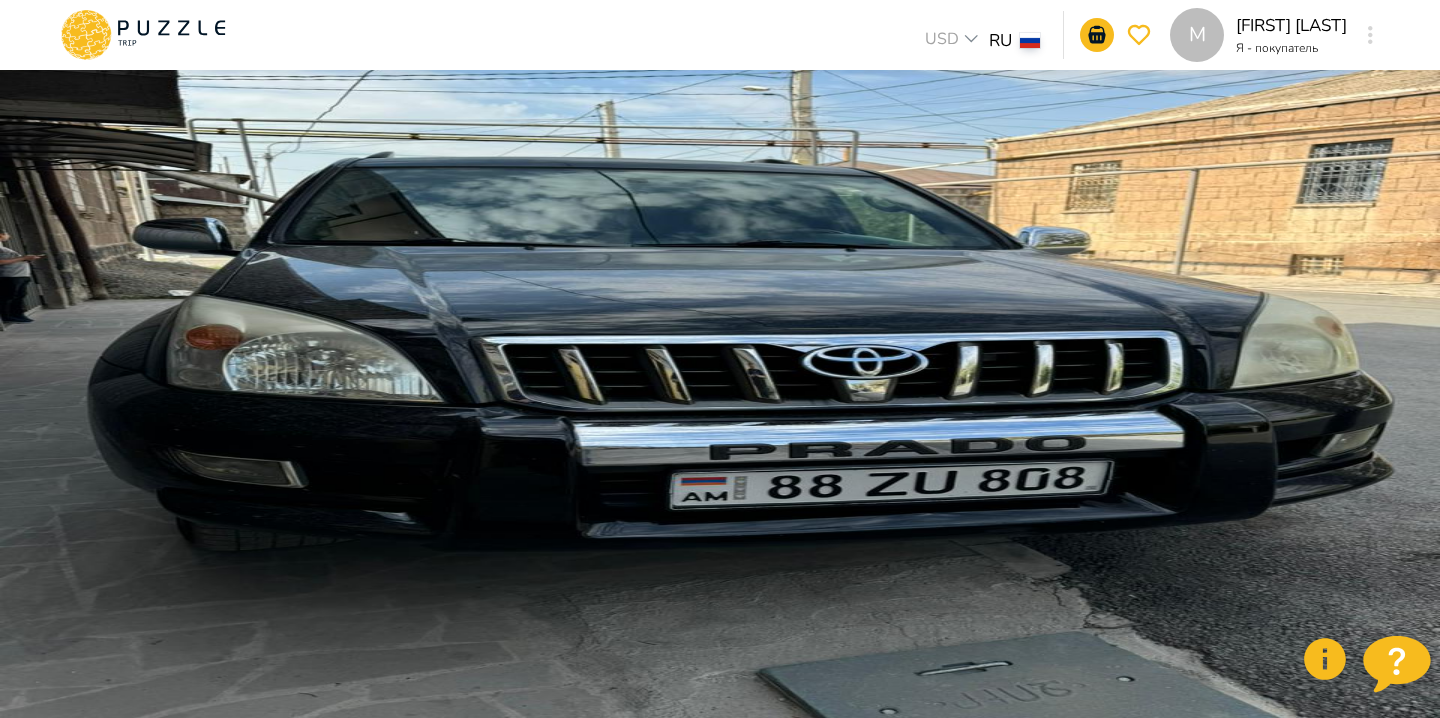 click on "Назад" at bounding box center (206, 168) 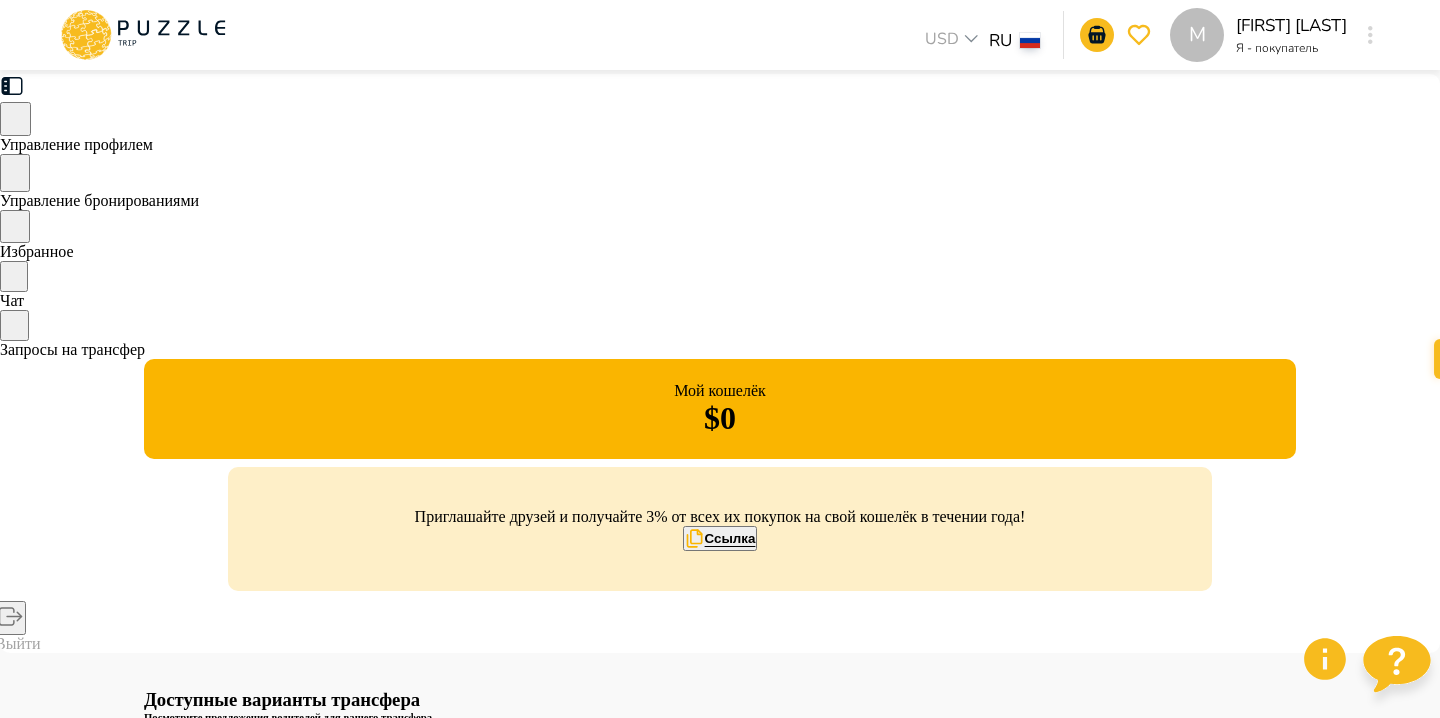 click on "Подробнее" at bounding box center (922, 754) 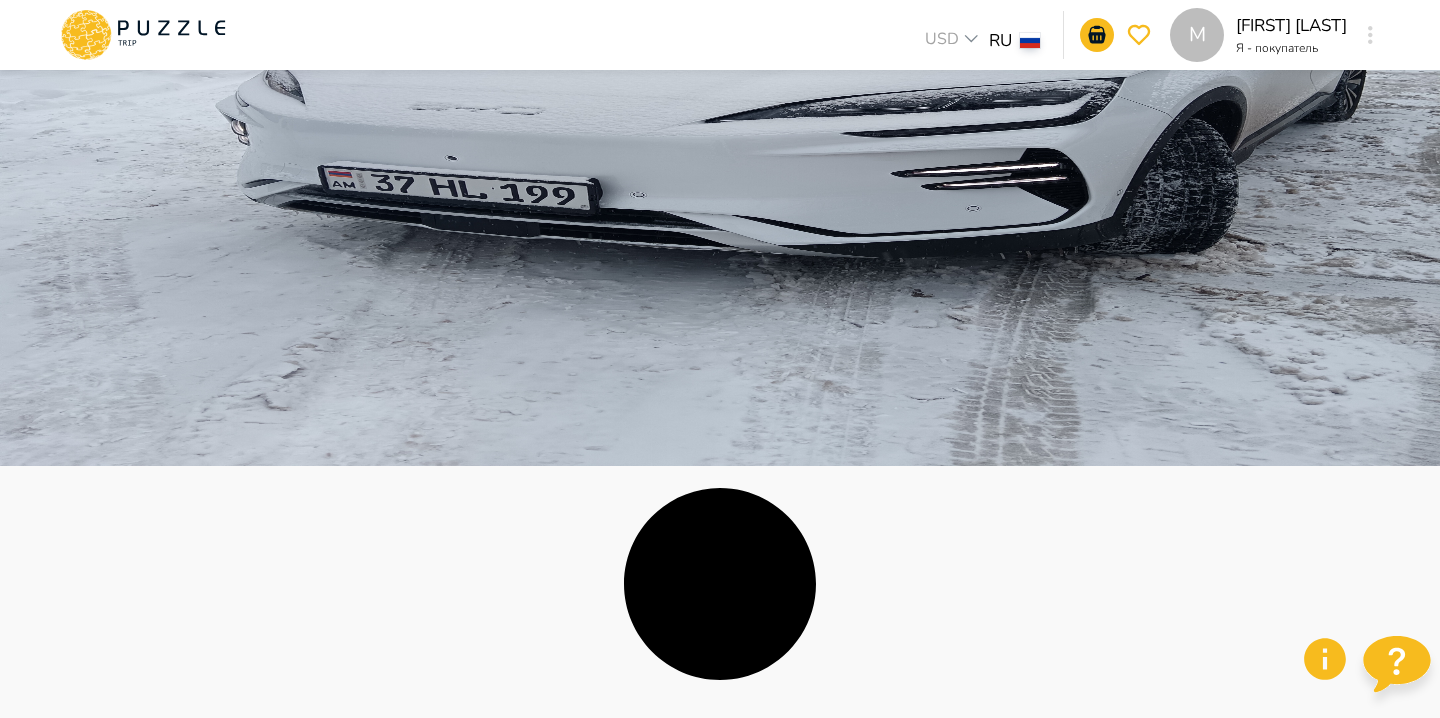 scroll, scrollTop: 0, scrollLeft: 0, axis: both 